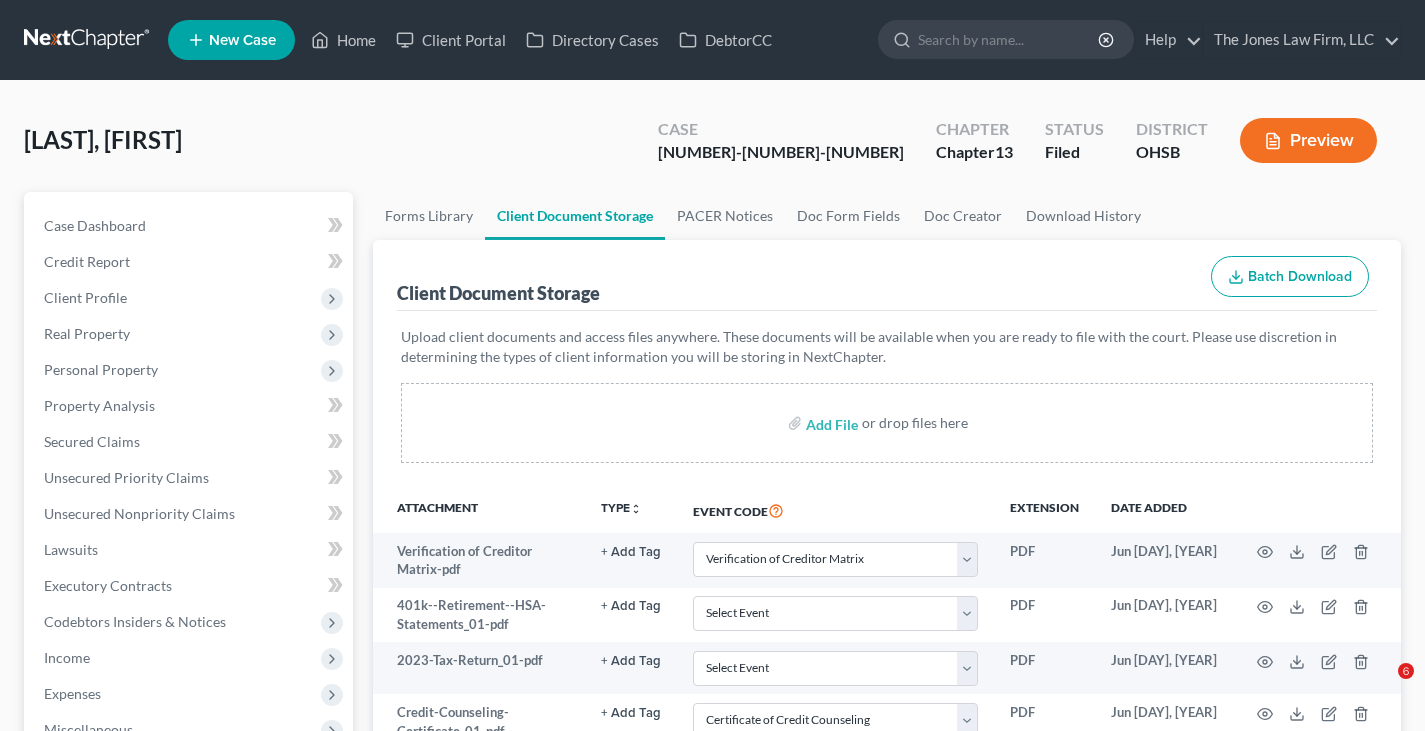 select on "61" 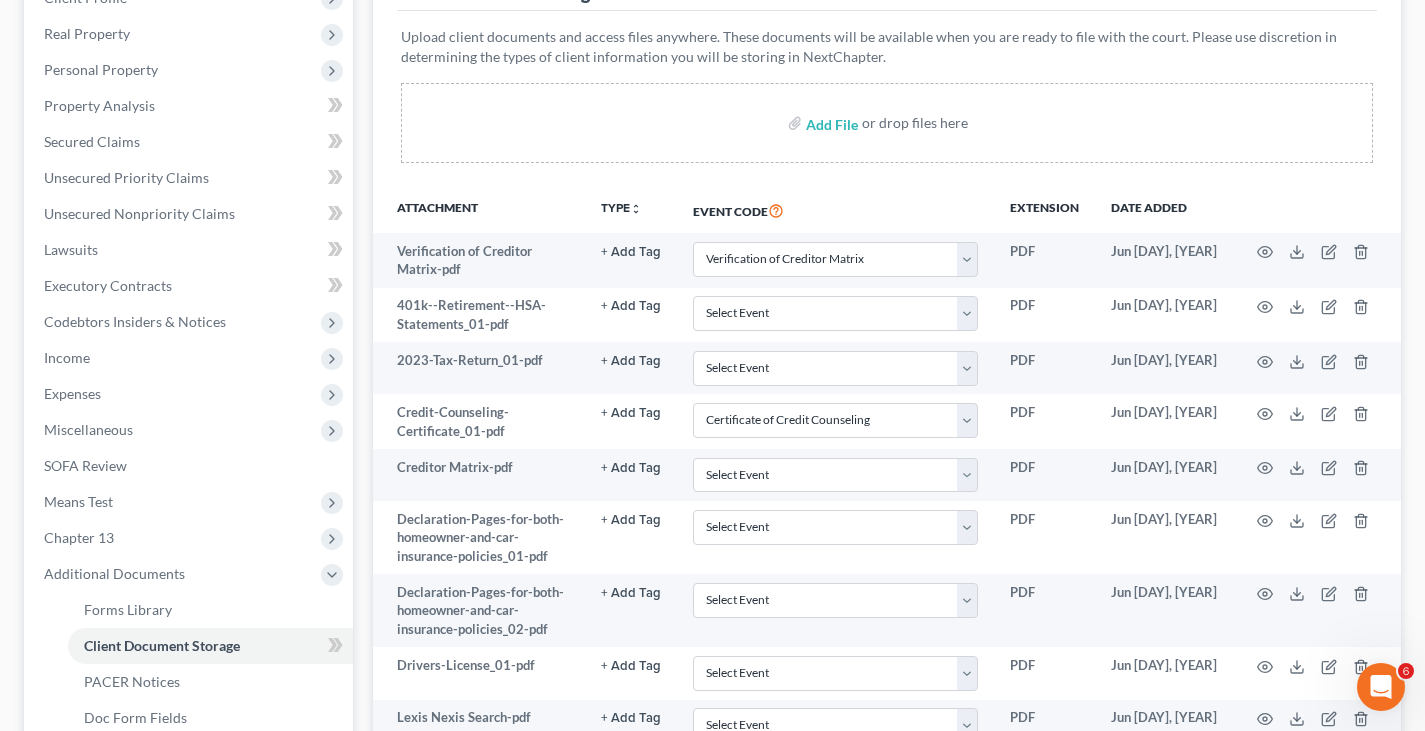 scroll, scrollTop: 0, scrollLeft: 0, axis: both 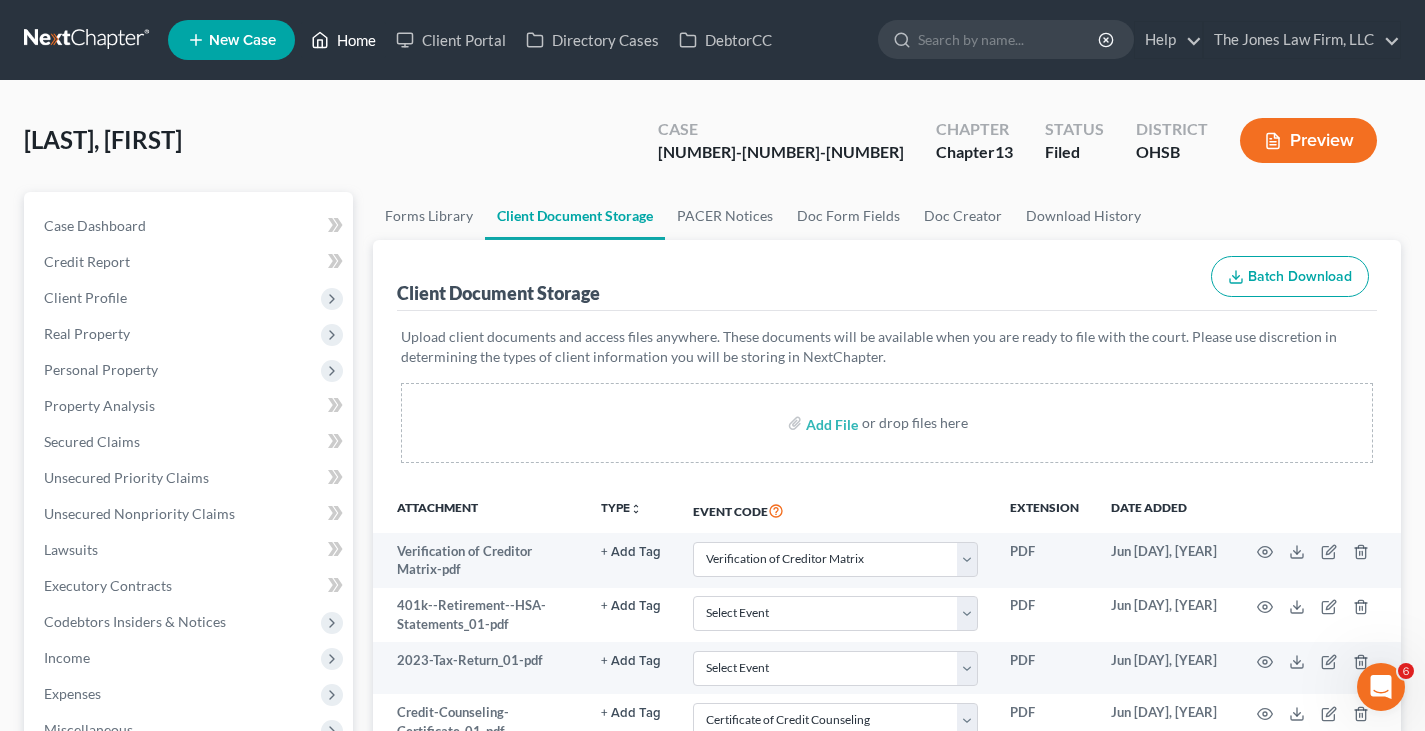 click on "Home" at bounding box center [343, 40] 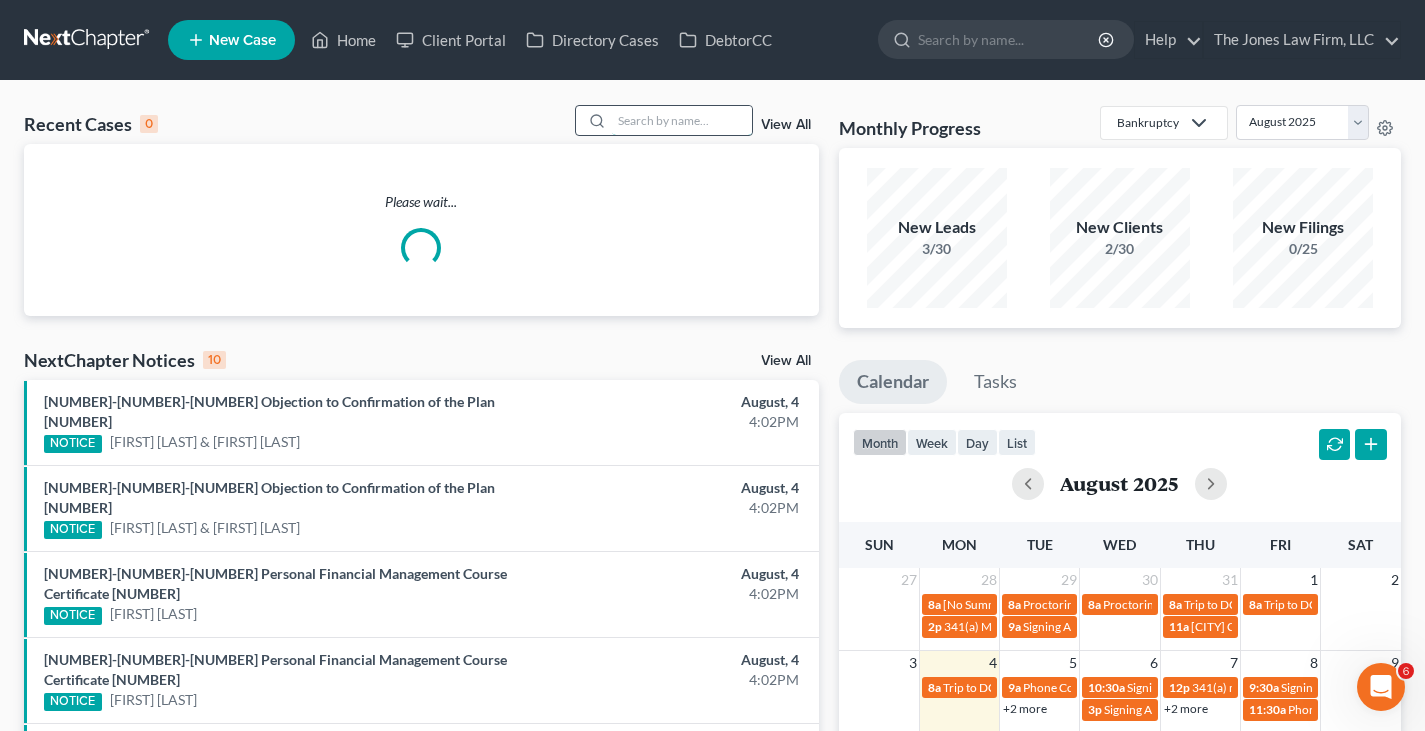 click at bounding box center (682, 120) 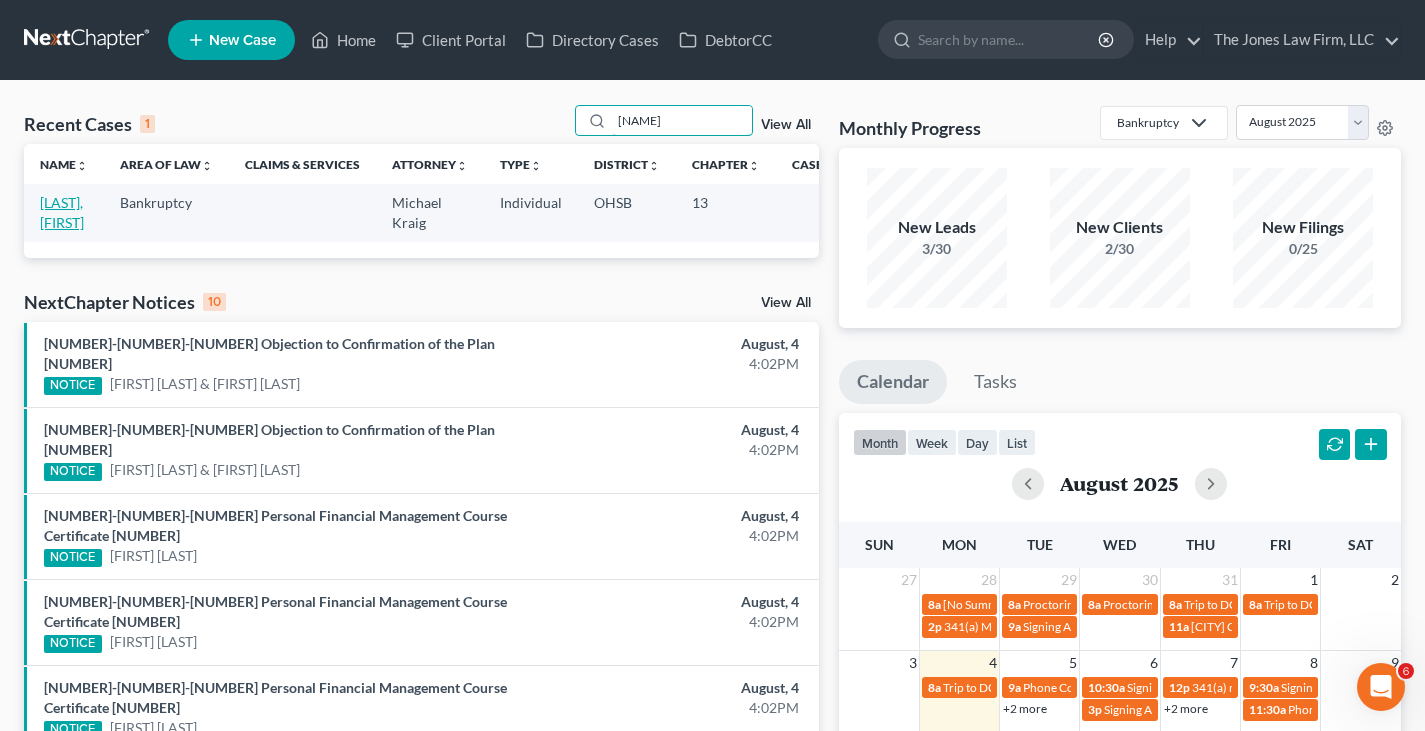type on "[NAME]" 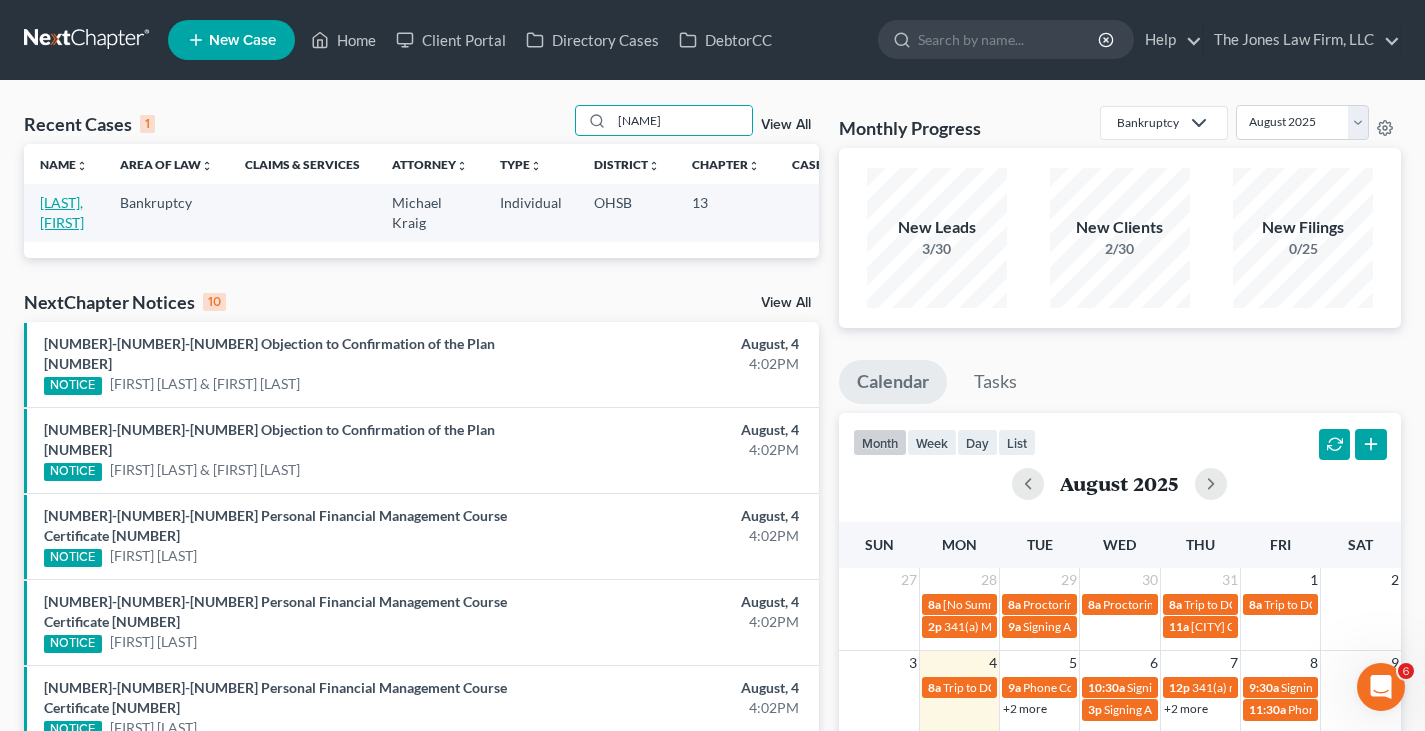 click on "[LAST], [FIRST]" at bounding box center [62, 212] 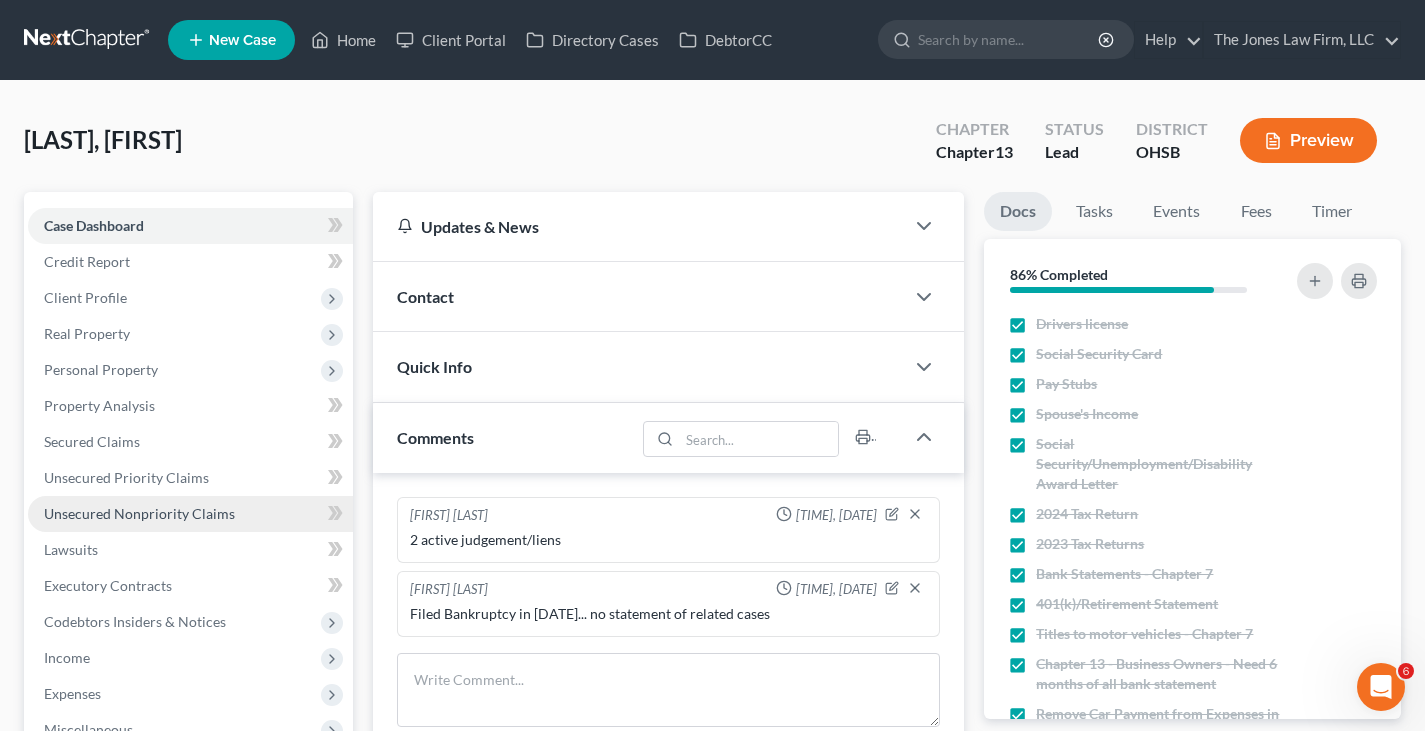 click on "Unsecured Nonpriority Claims" at bounding box center [139, 513] 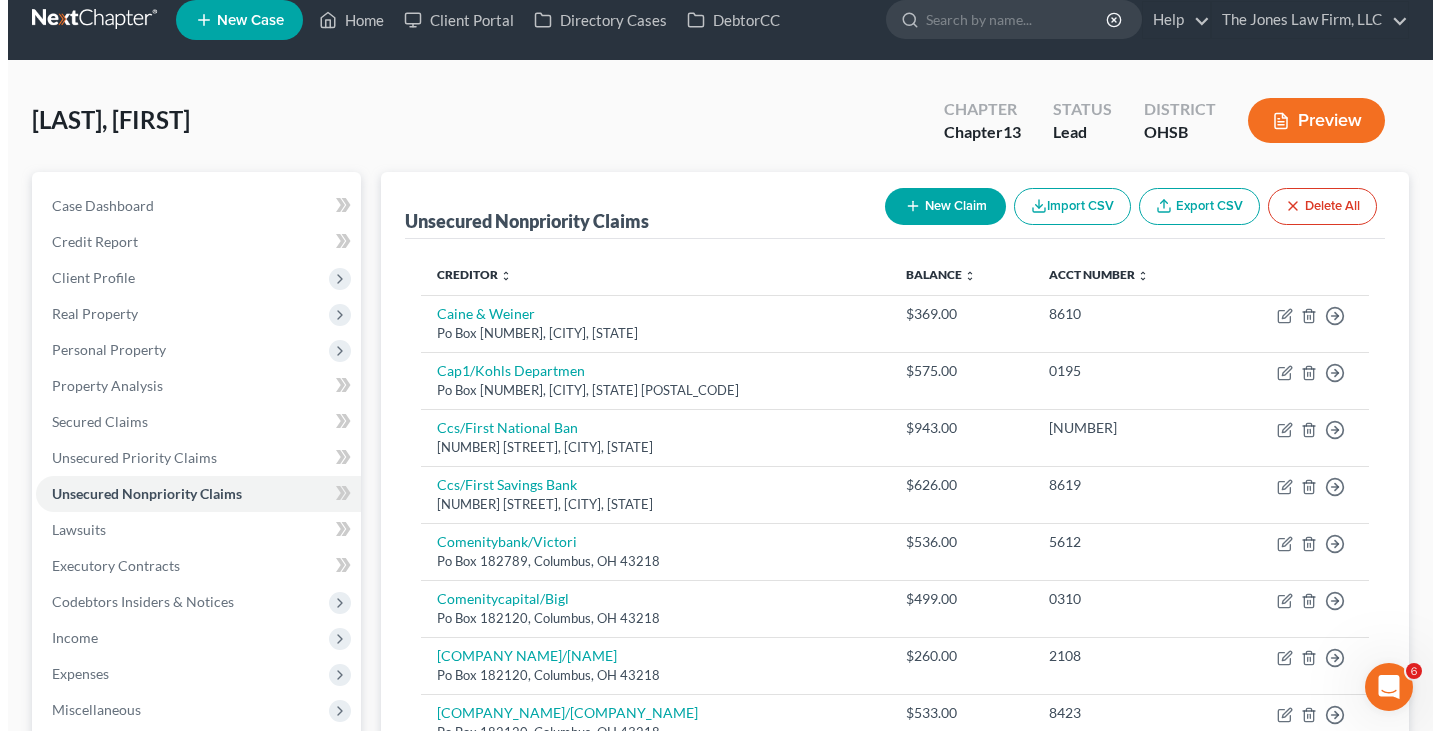 scroll, scrollTop: 0, scrollLeft: 0, axis: both 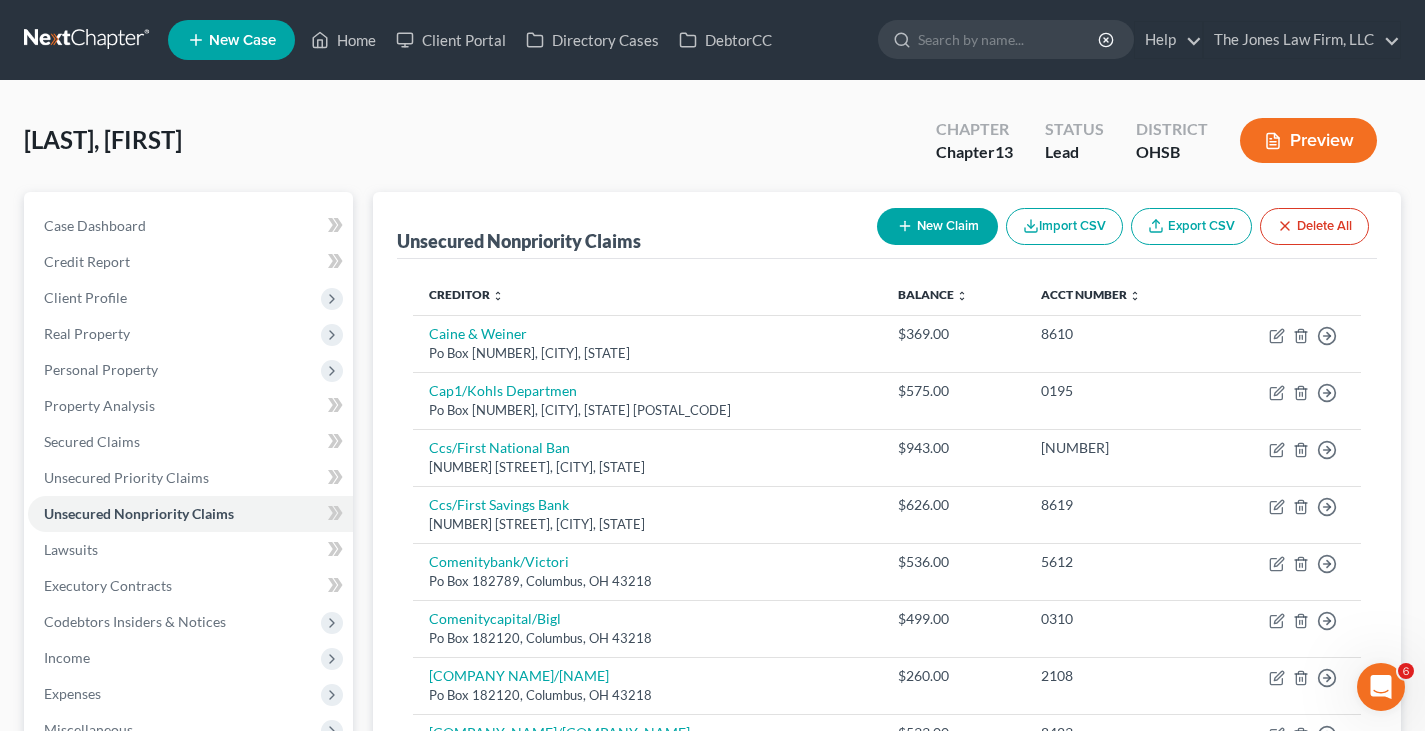 click on "New Claim" at bounding box center (937, 226) 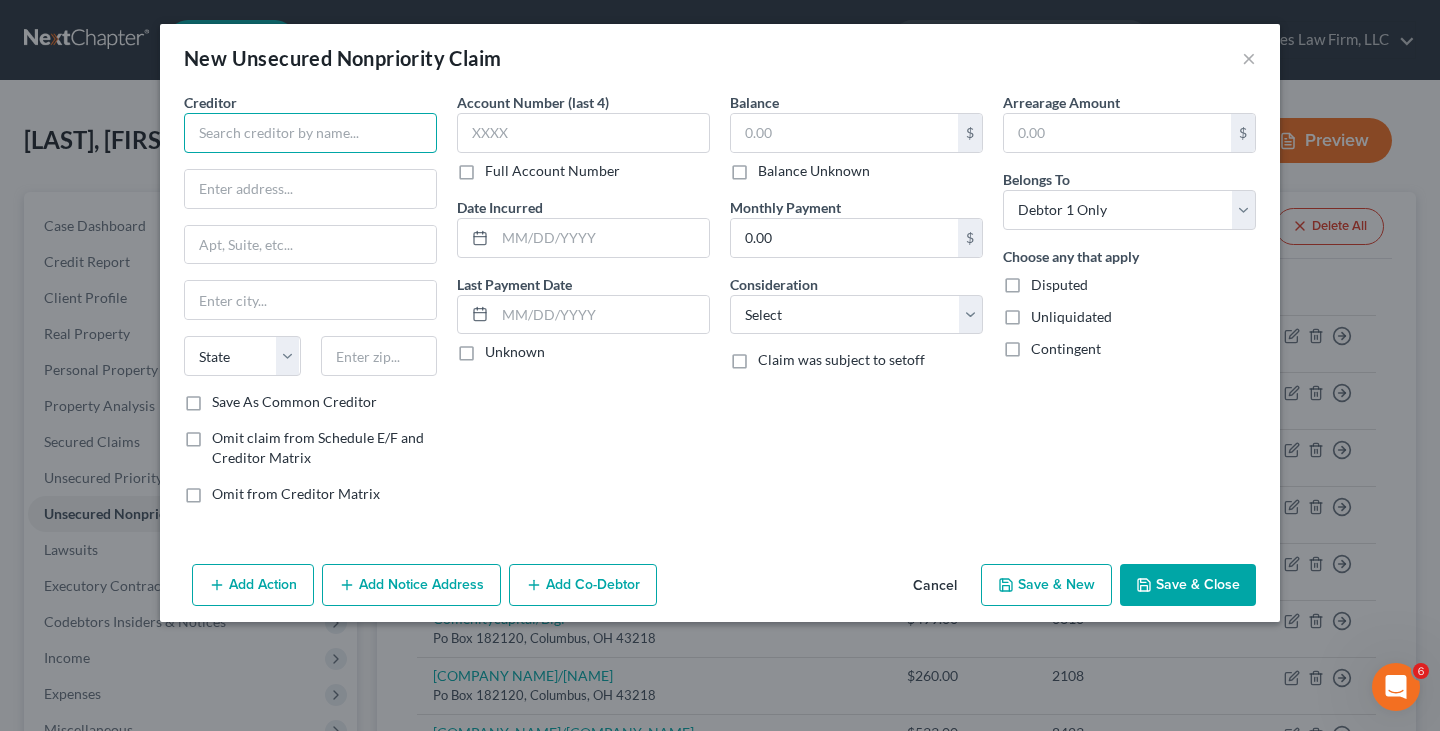 click at bounding box center (310, 133) 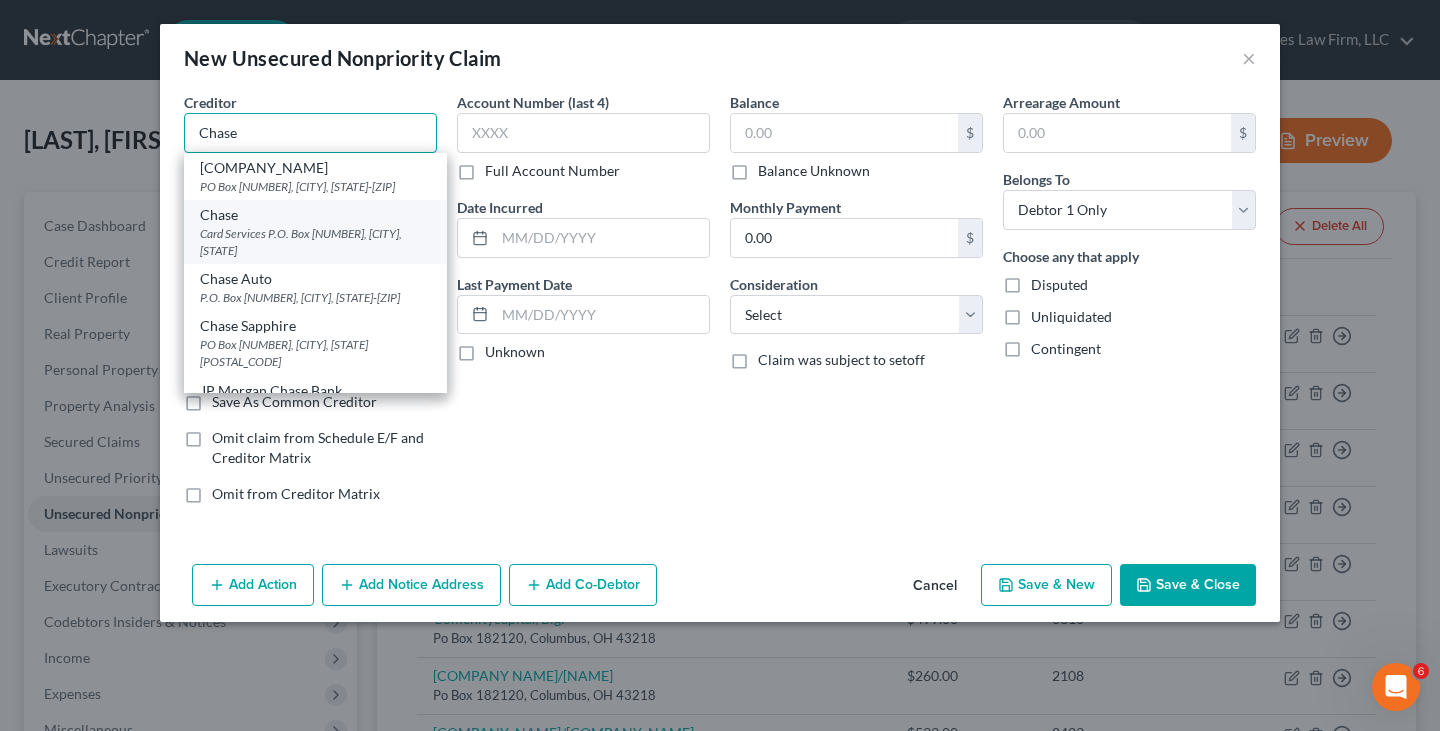 type on "Chase" 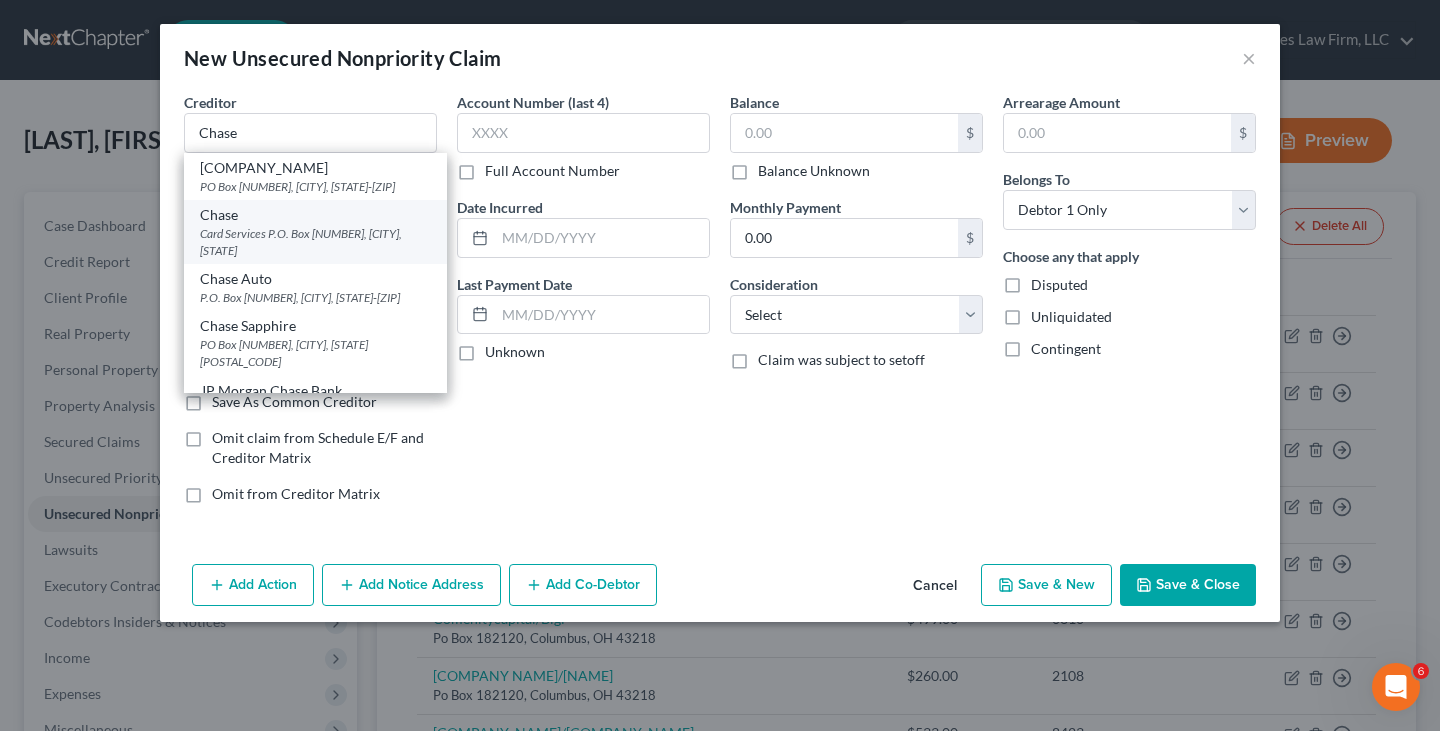 click on "Chase" at bounding box center [315, 215] 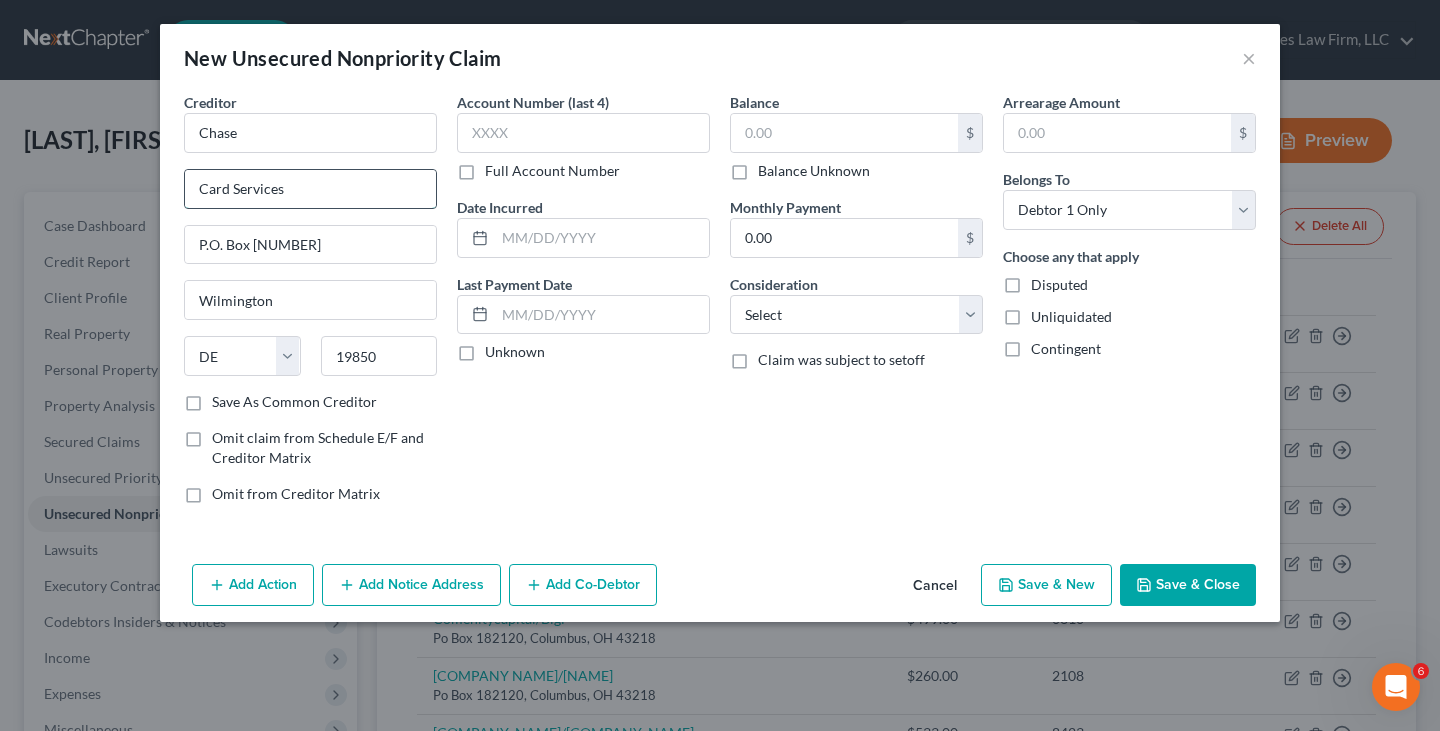 drag, startPoint x: 306, startPoint y: 187, endPoint x: 192, endPoint y: 188, distance: 114.00439 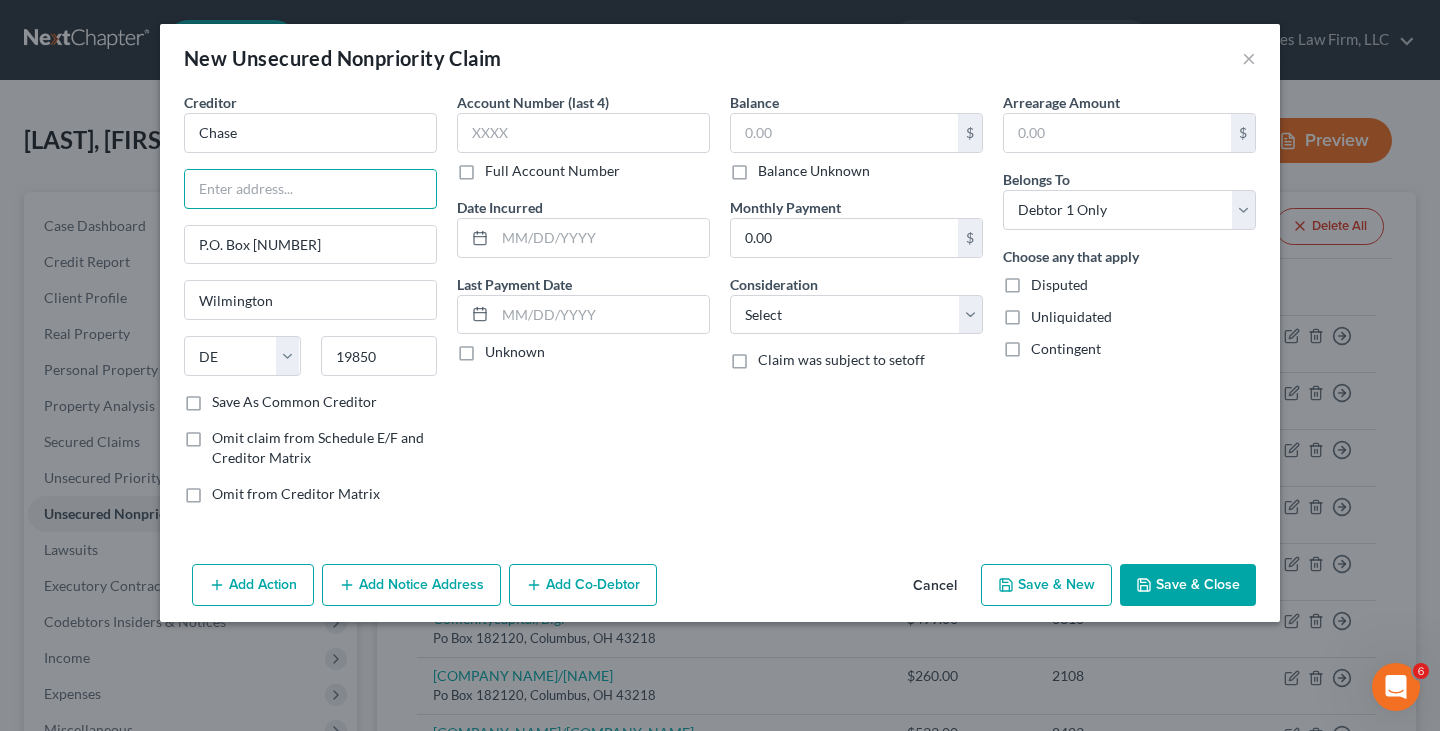 type 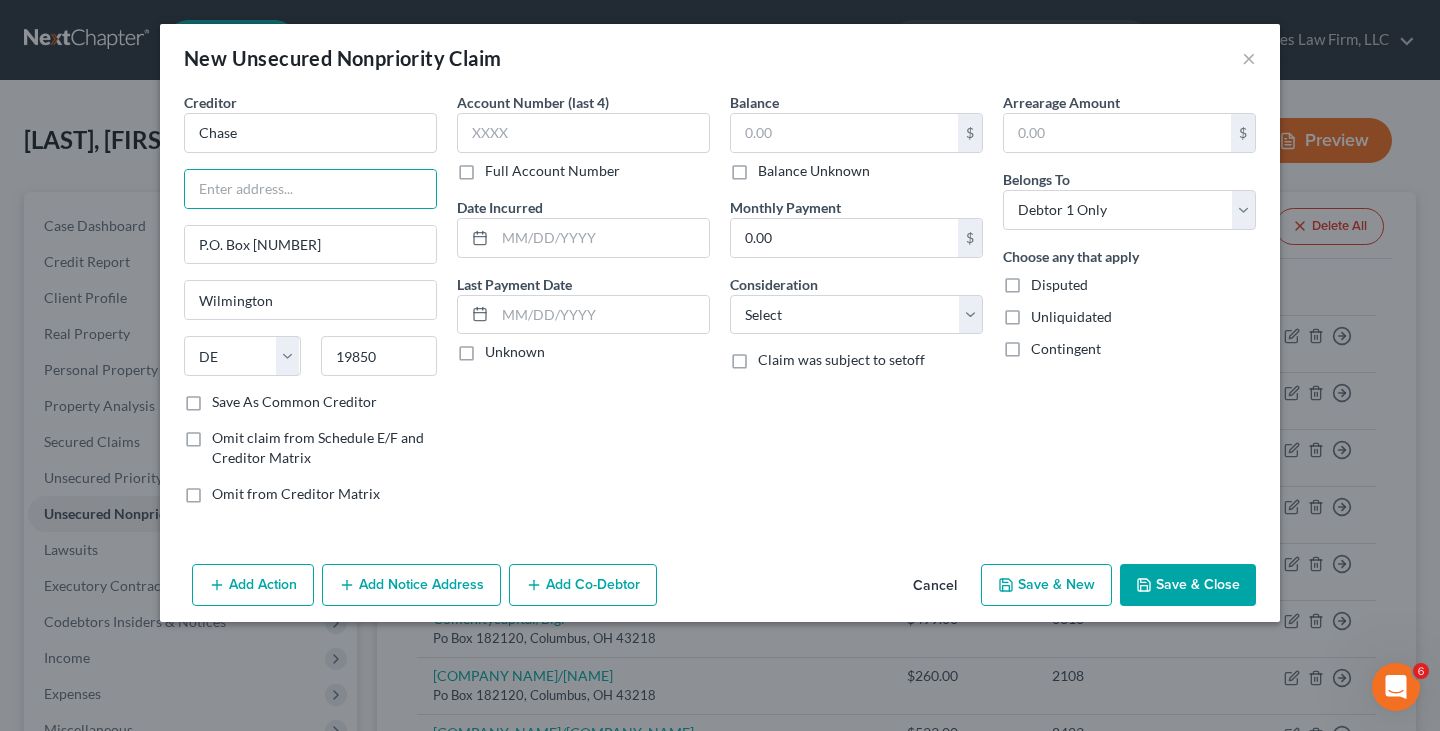 click on "Save & Close" at bounding box center [1188, 585] 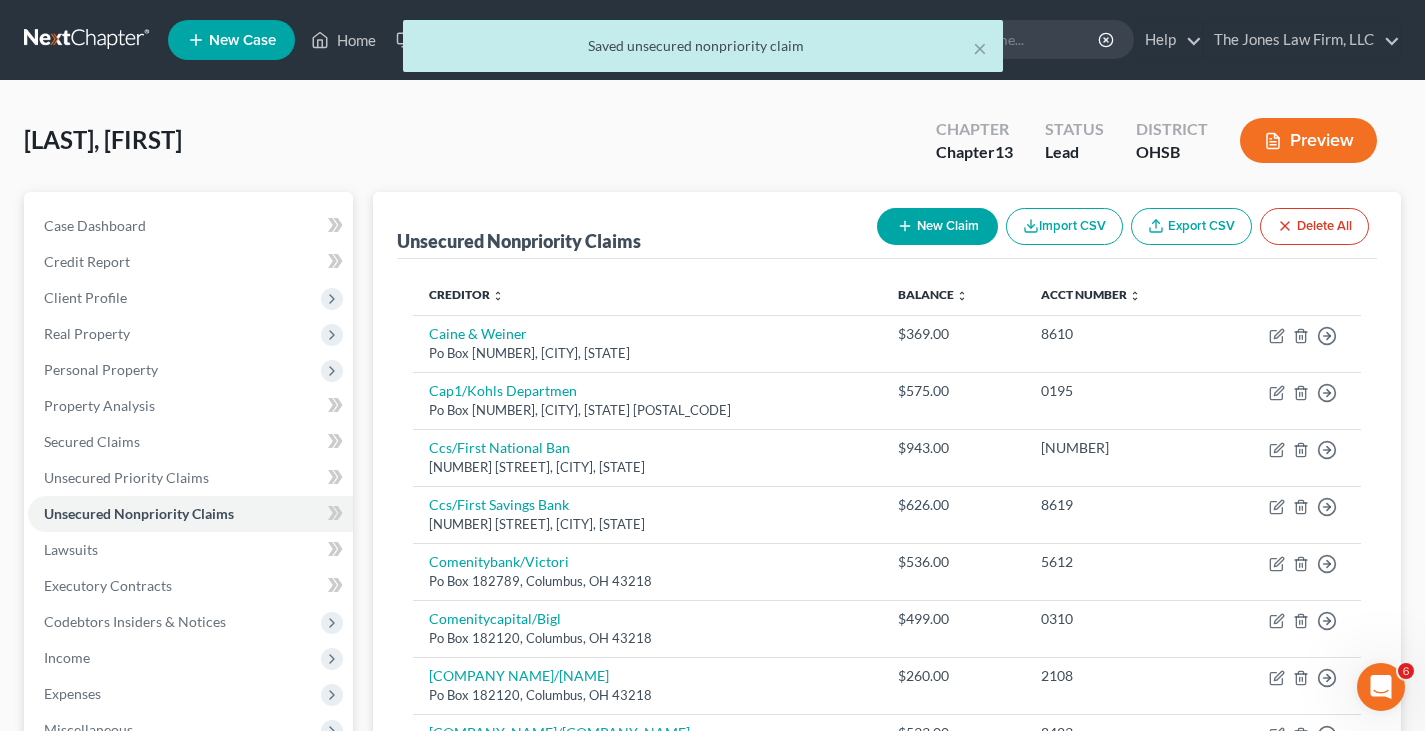 click on "New Claim" at bounding box center (937, 226) 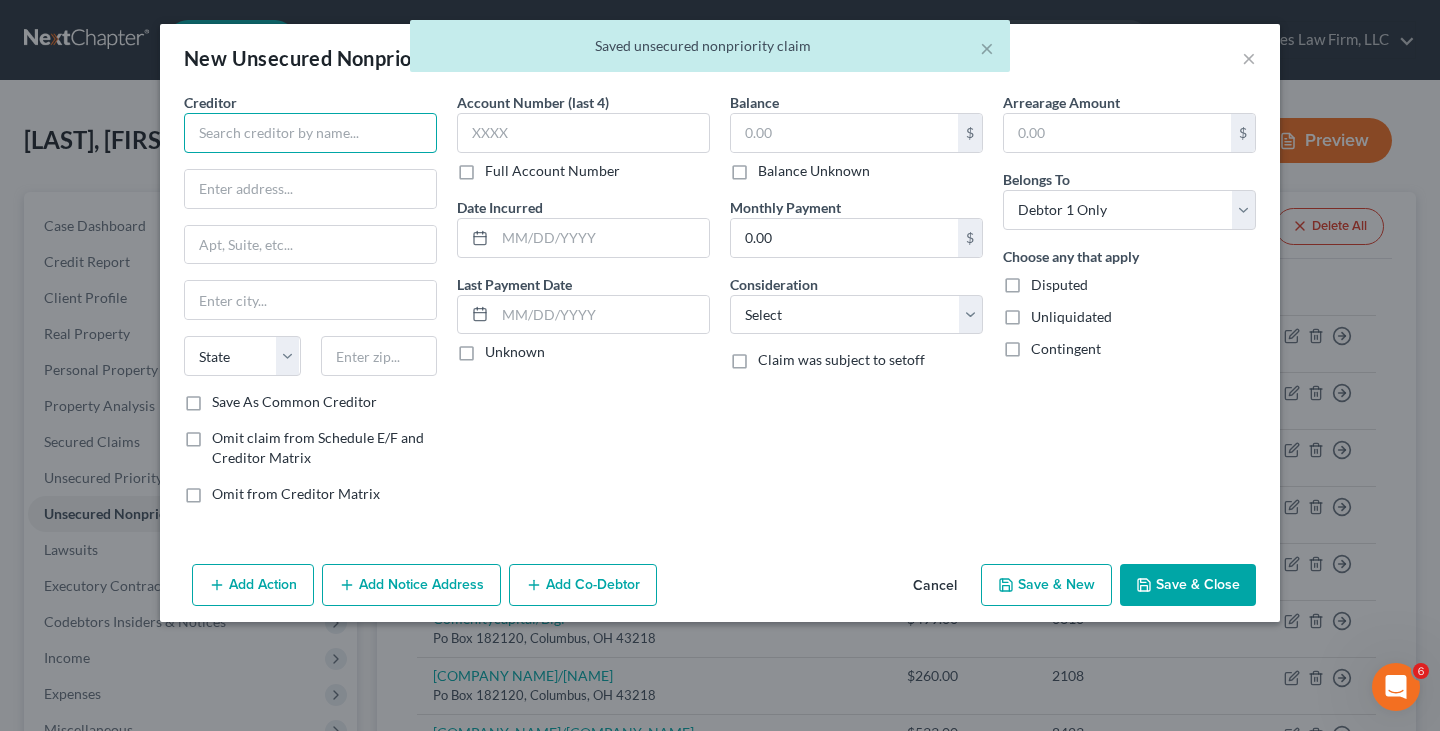 click at bounding box center (310, 133) 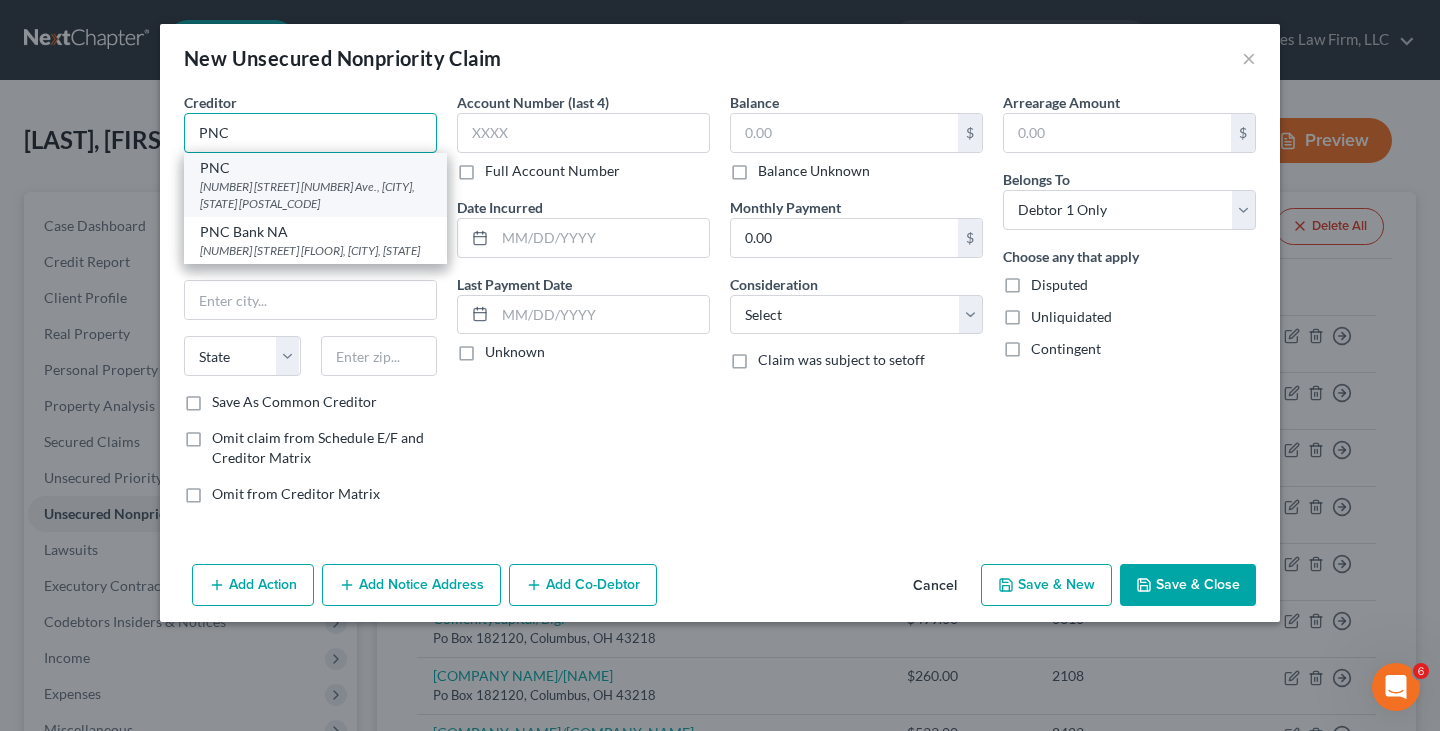 type on "PNC" 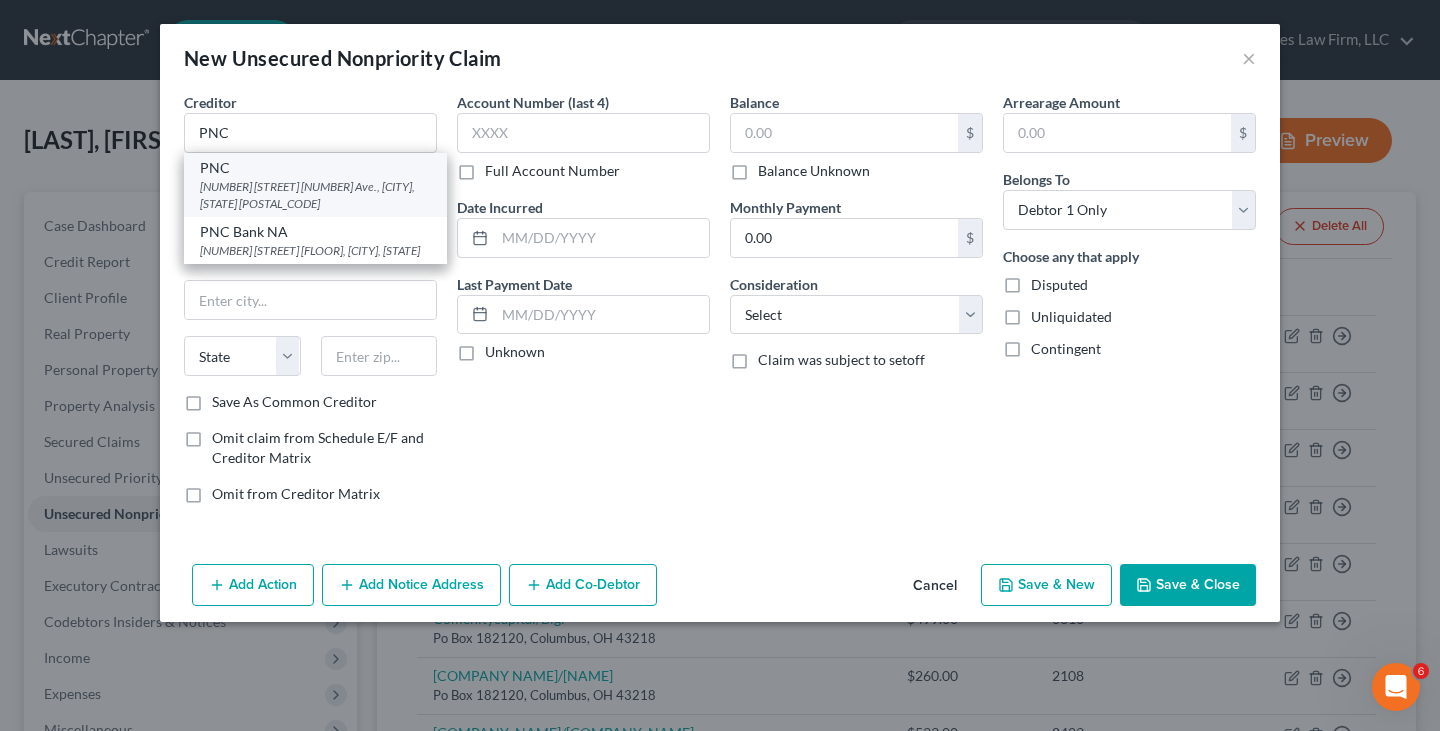 click on "PNC" at bounding box center (315, 168) 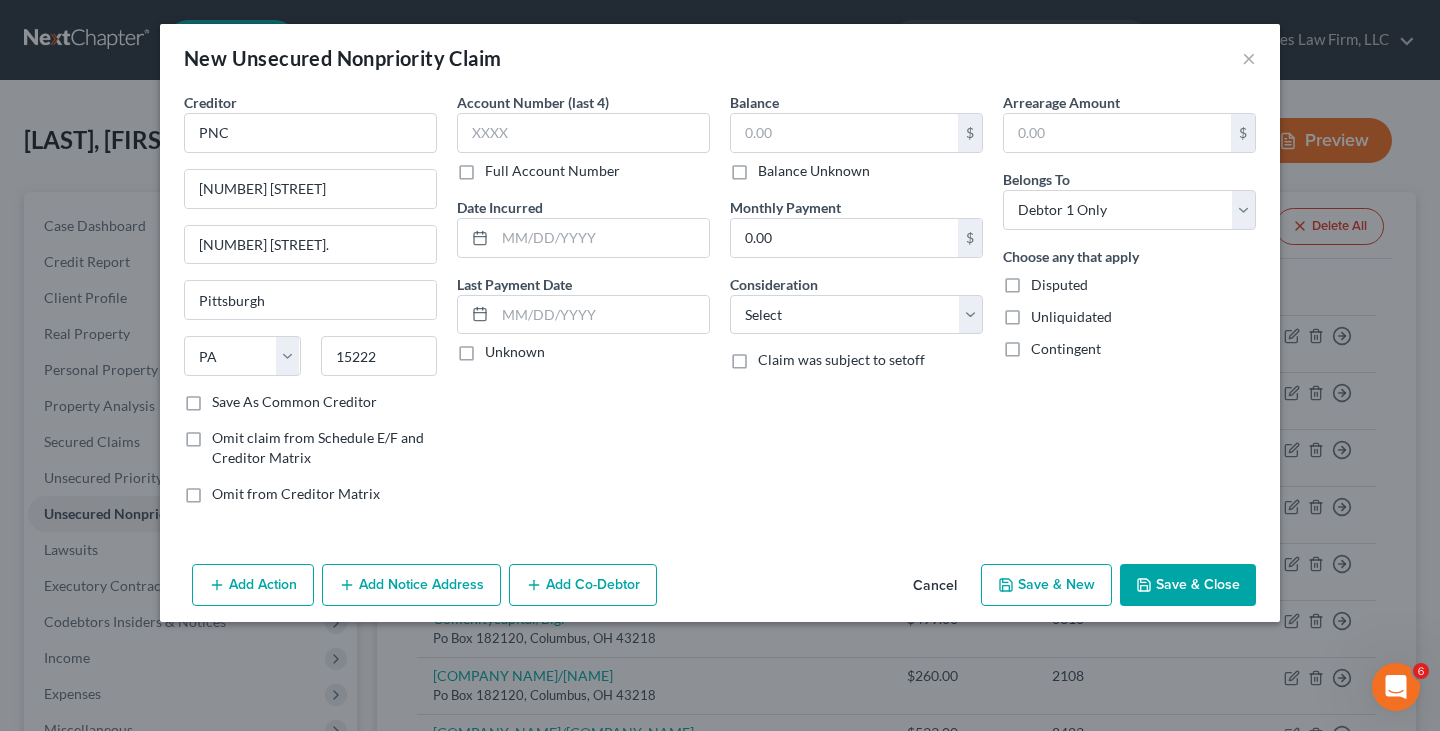 click on "Save & Close" at bounding box center (1188, 585) 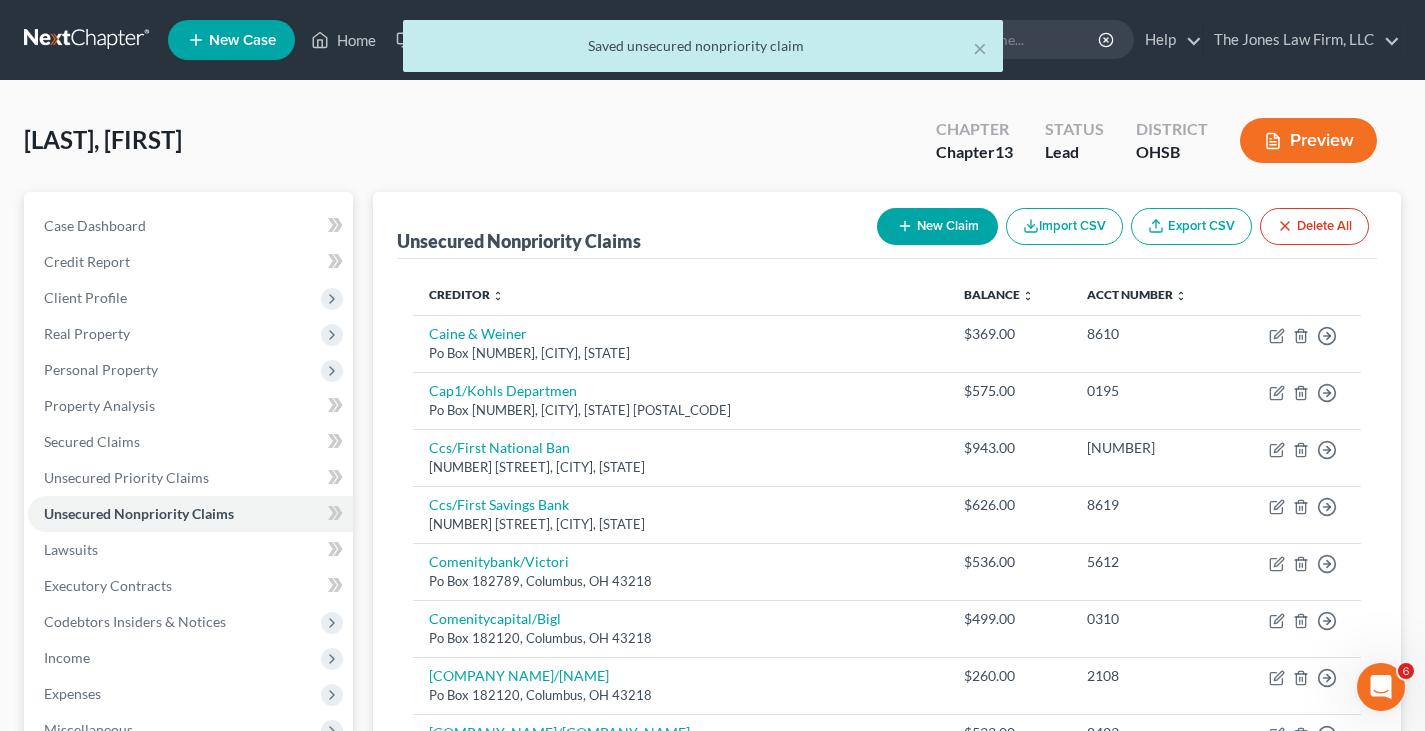 click on "New Claim" at bounding box center [937, 226] 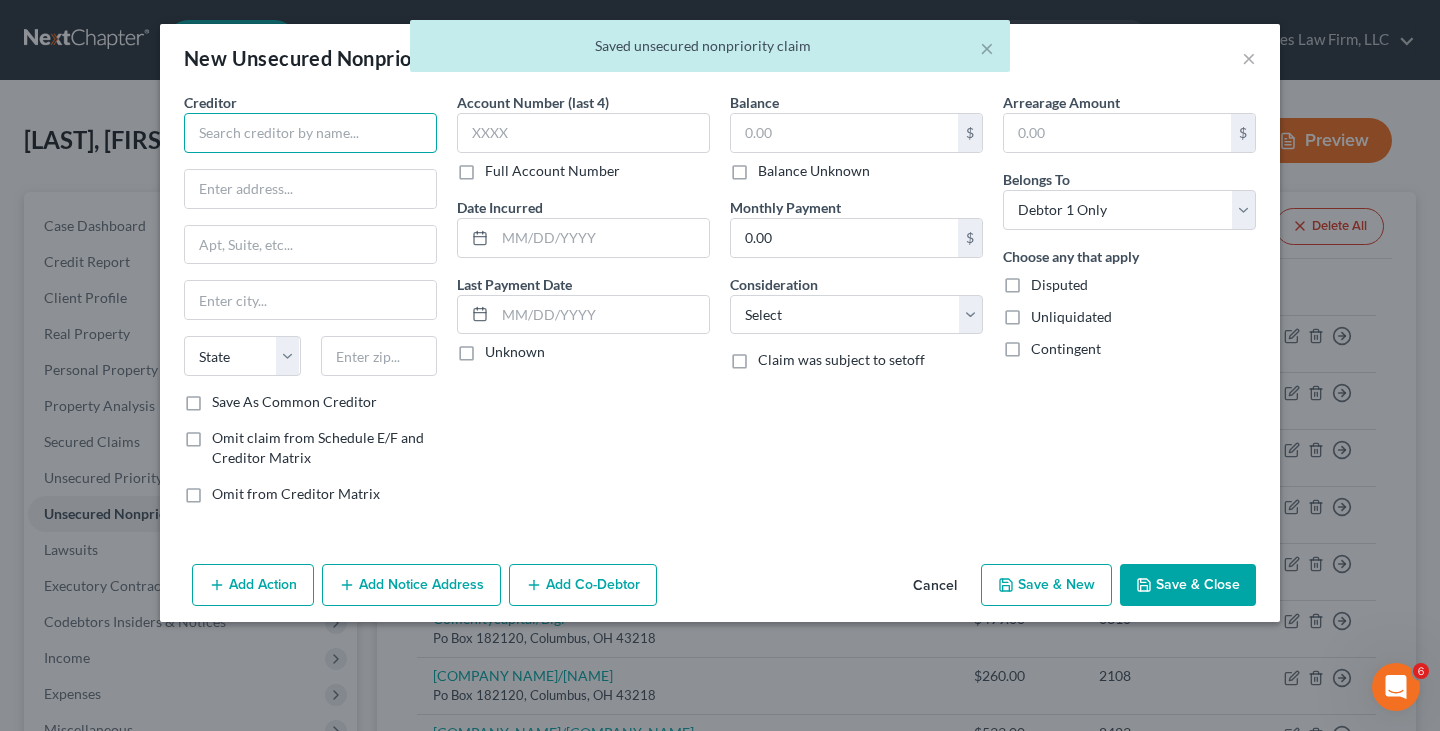 click at bounding box center [310, 133] 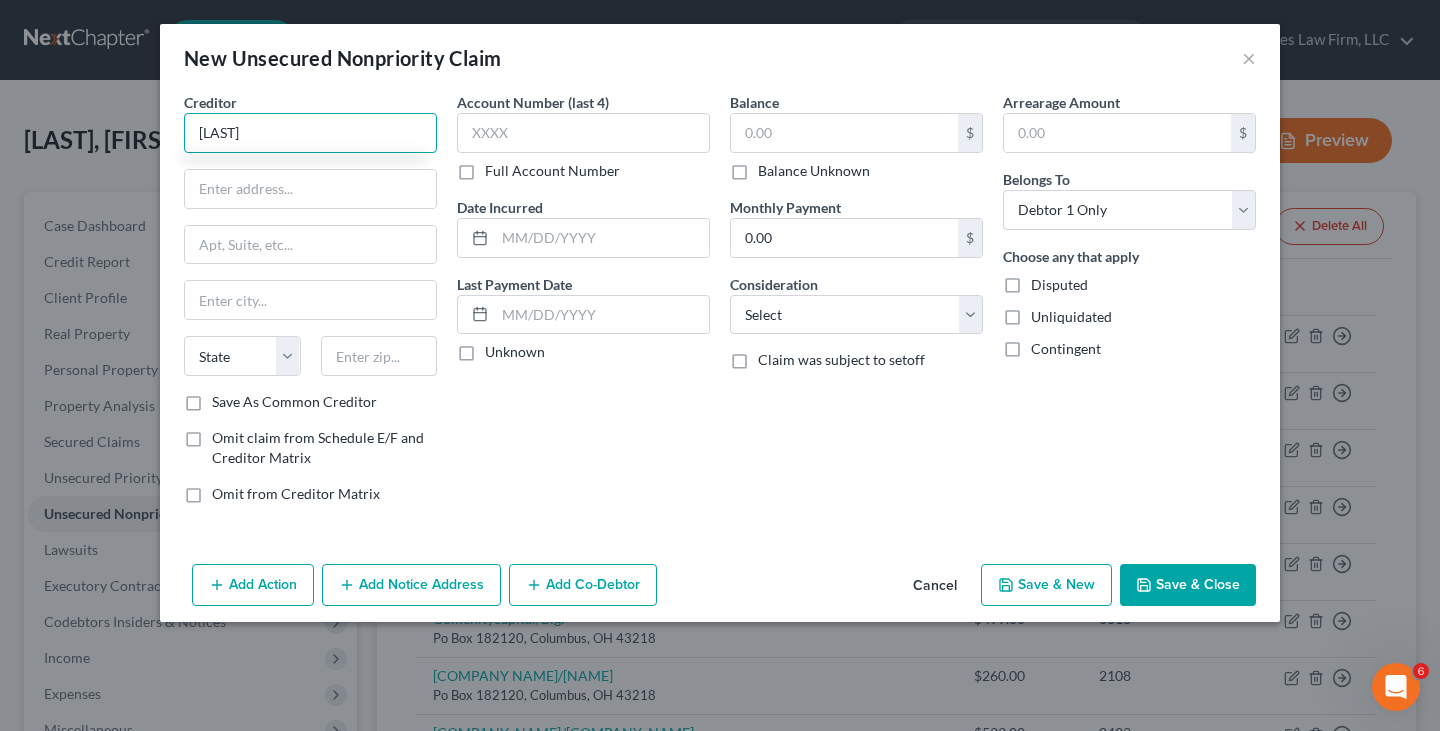 click on "[LAST]" at bounding box center [310, 133] 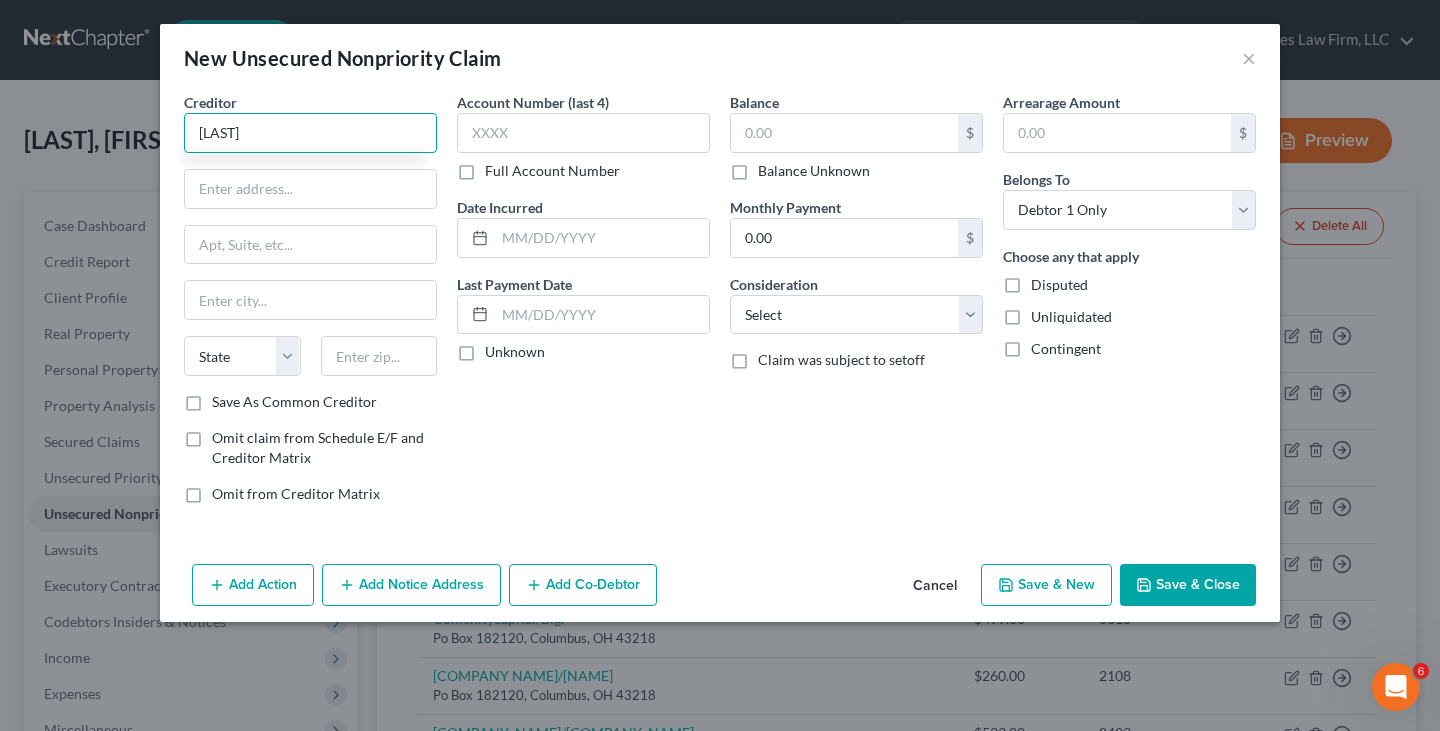 click on "[LAST]" at bounding box center (310, 133) 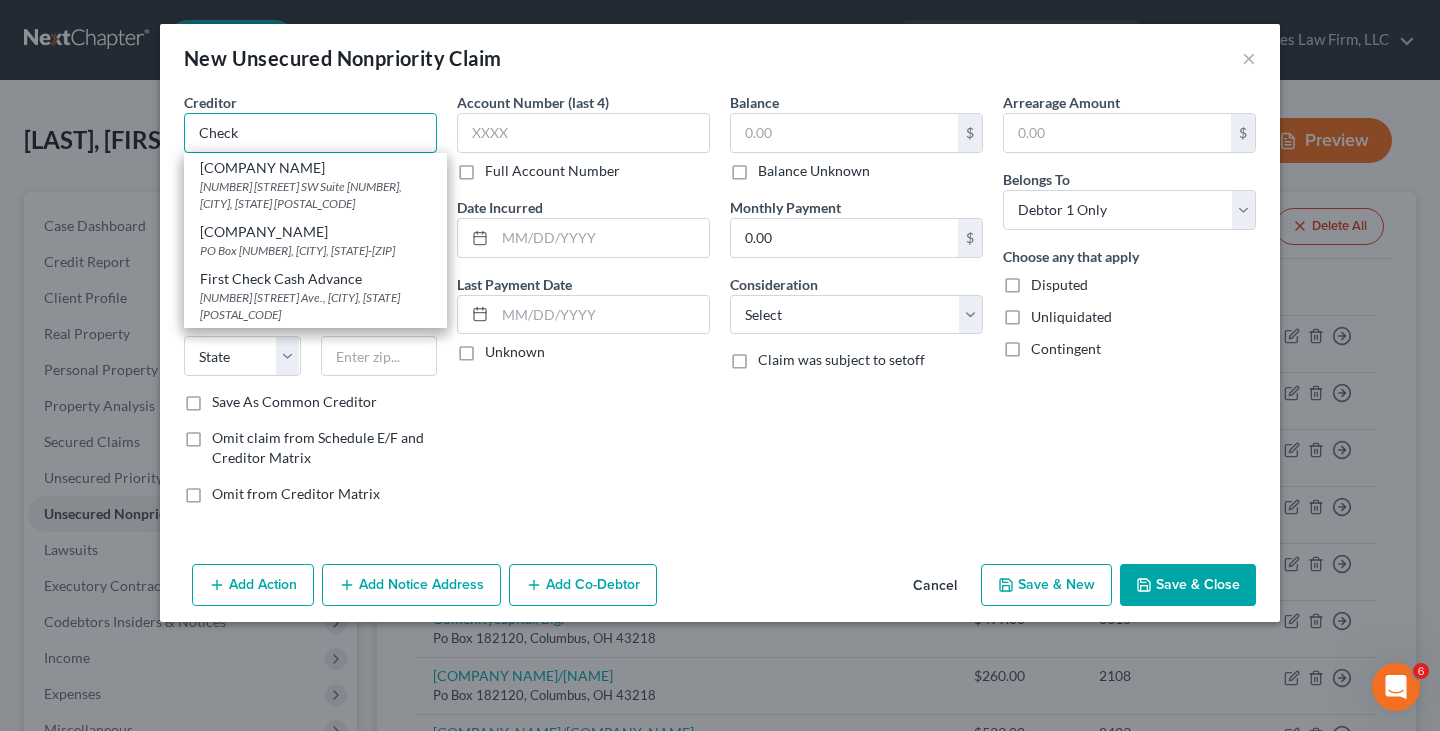 click on "Check" at bounding box center [310, 133] 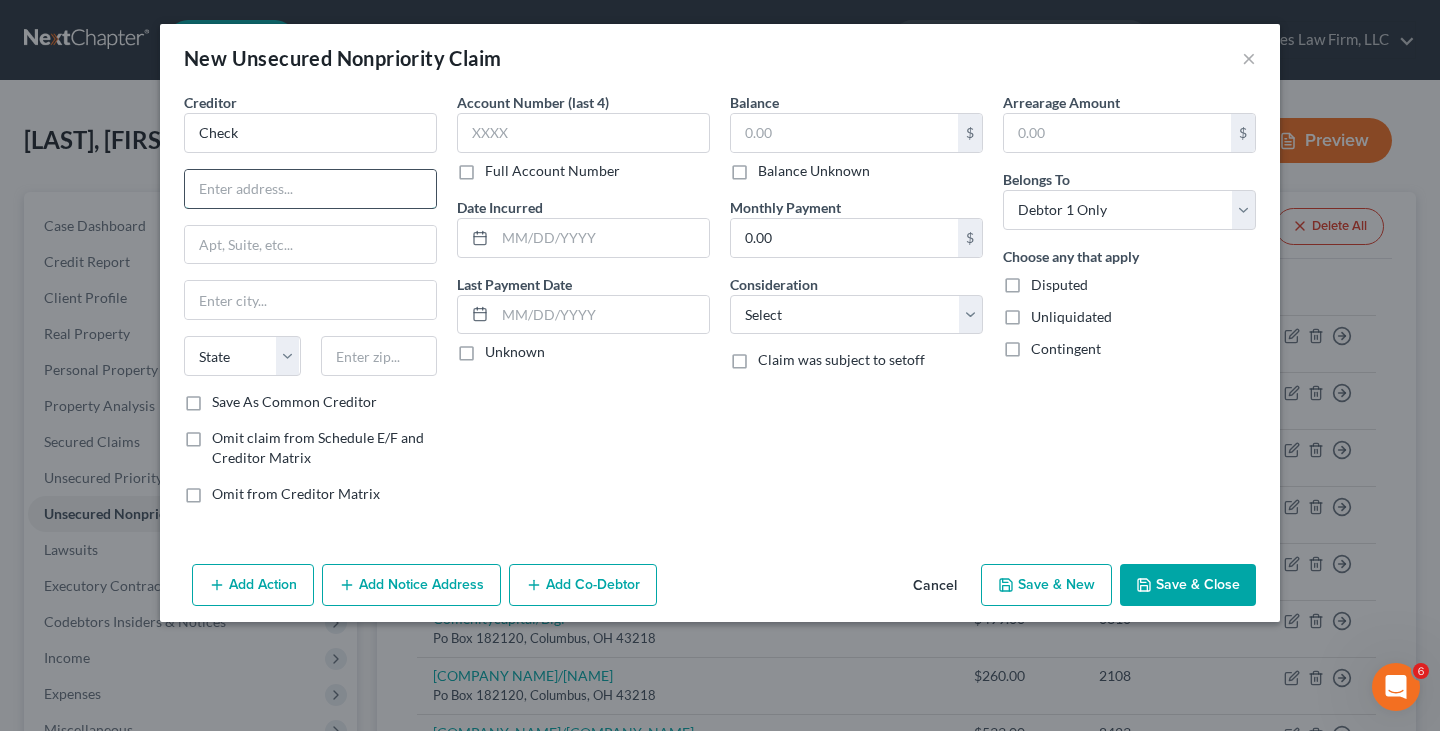 click at bounding box center (310, 189) 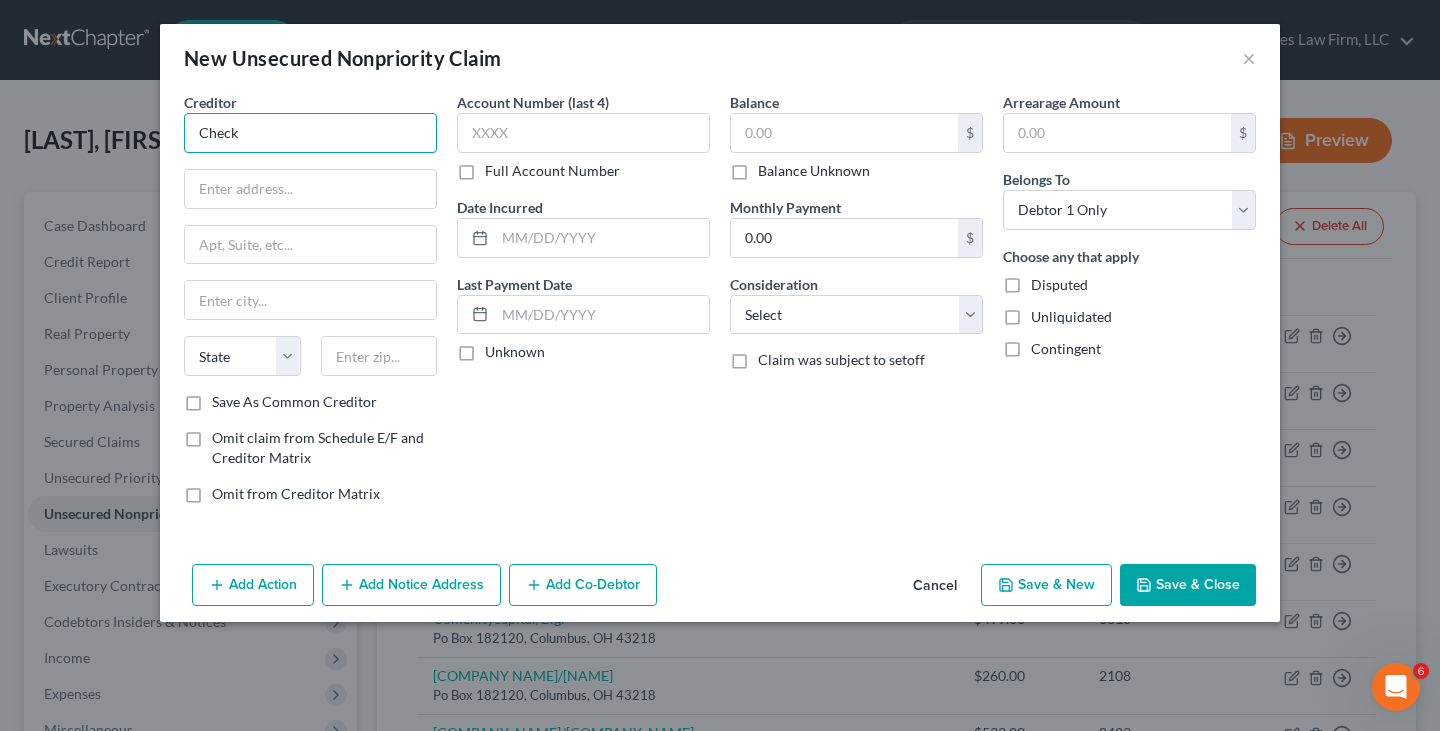 click on "Check" at bounding box center [310, 133] 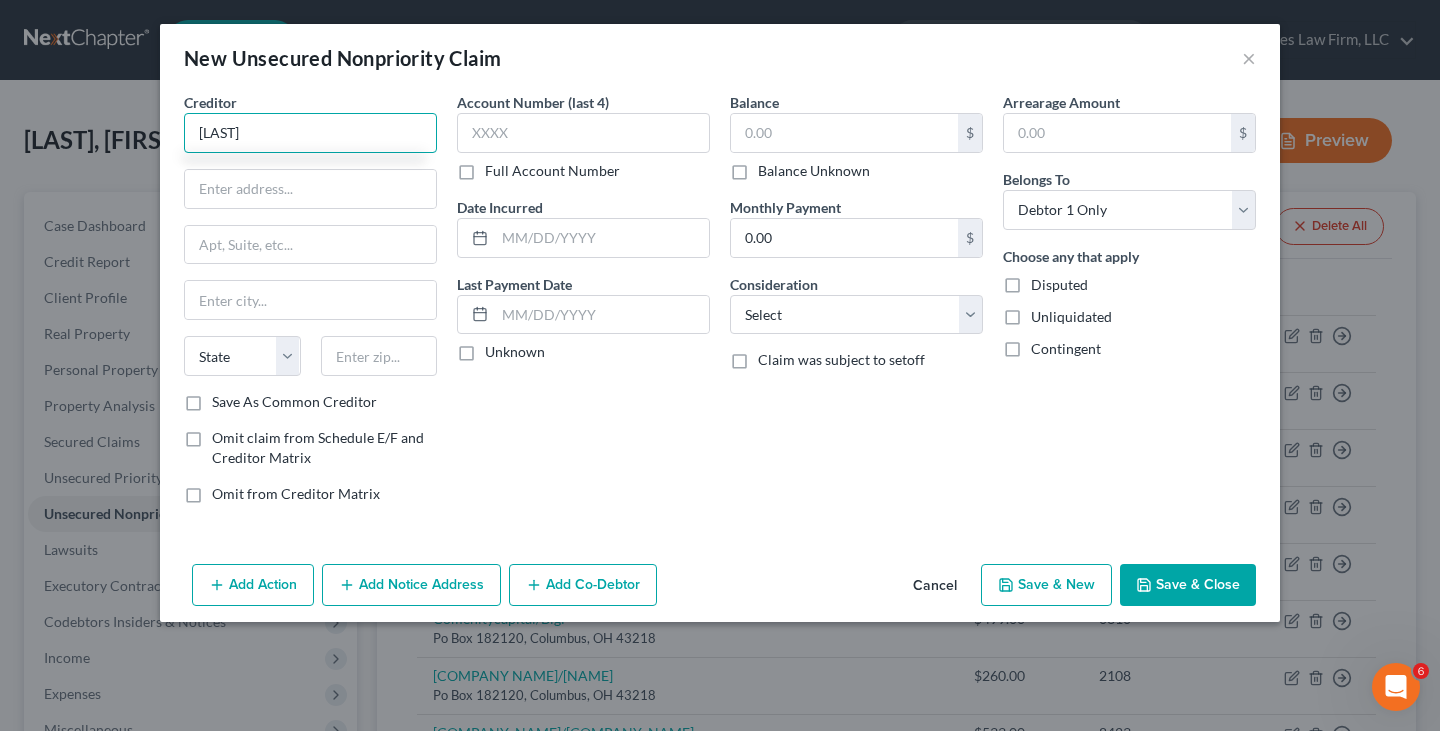 type on "[LAST]" 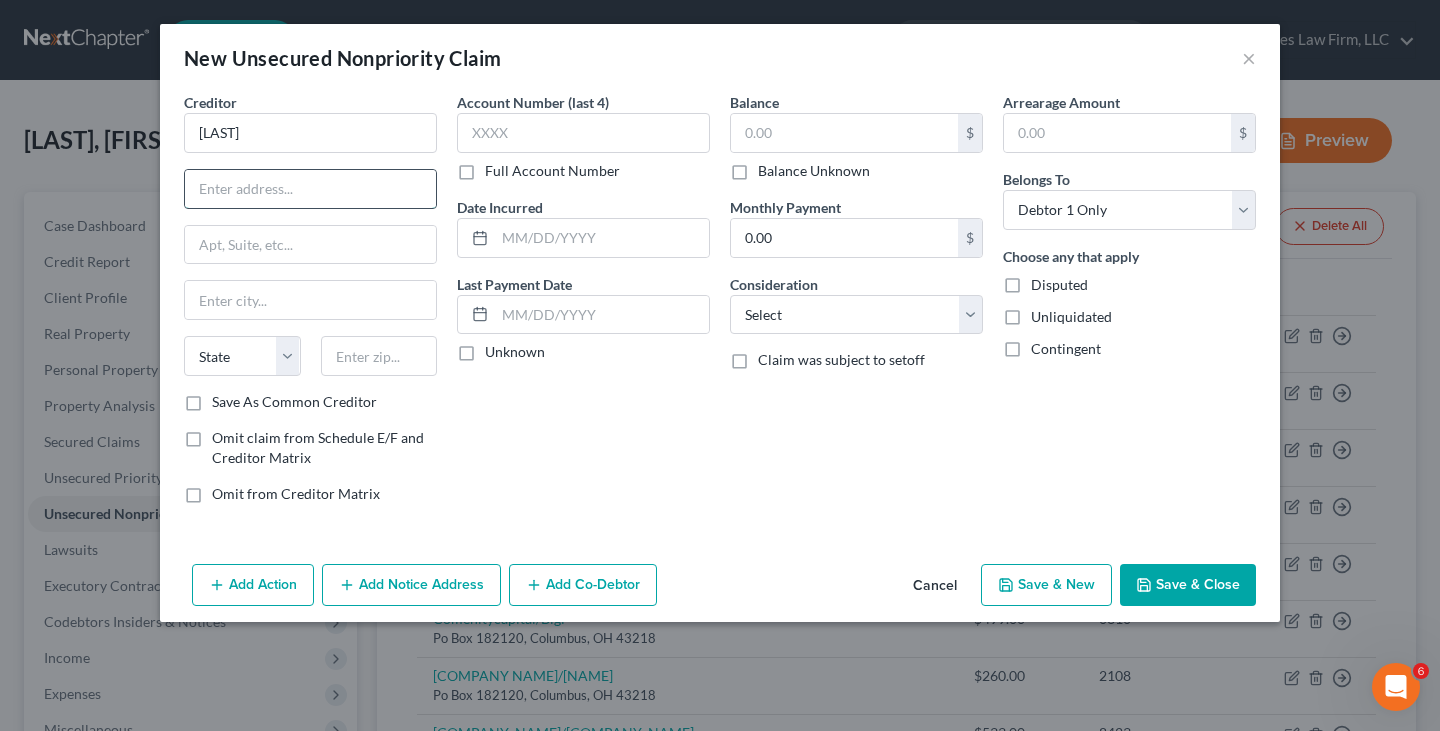 click at bounding box center (310, 189) 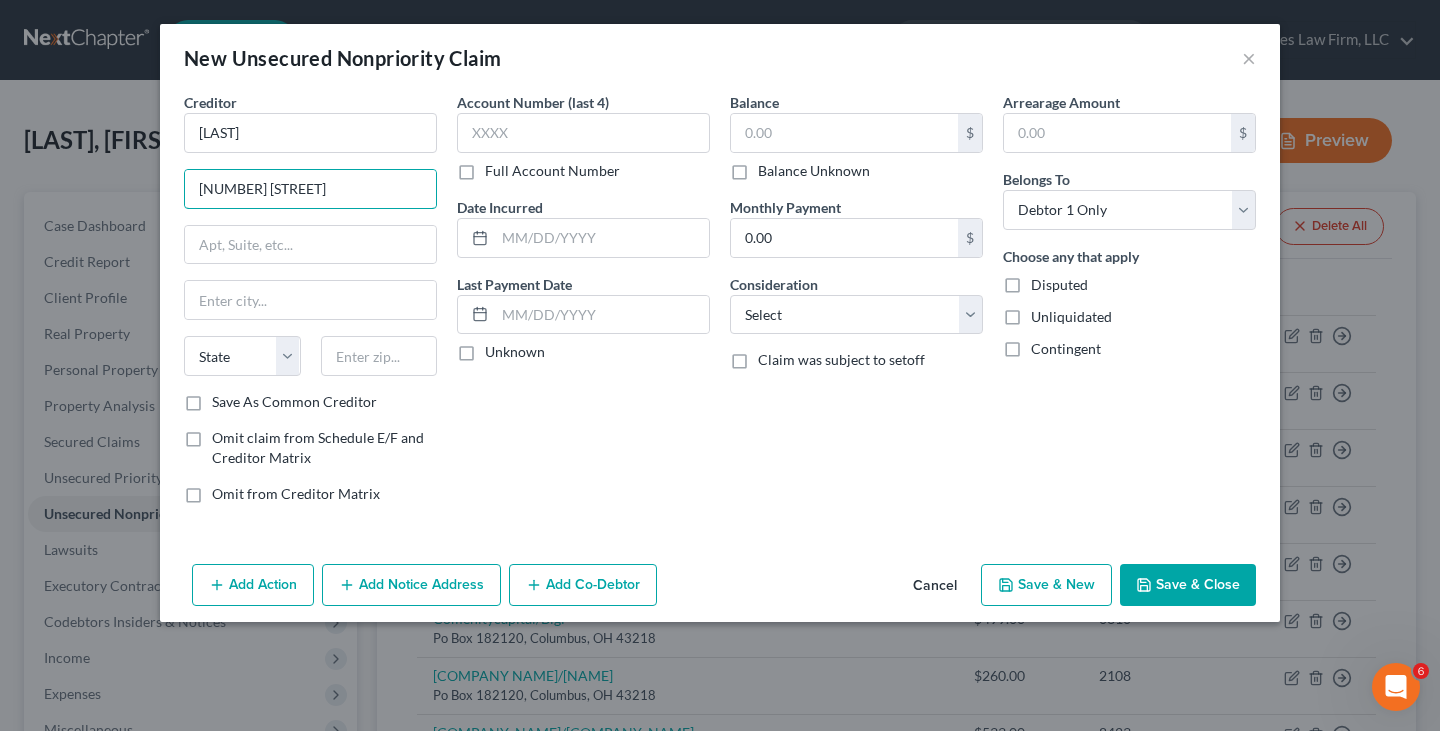 type on "[NUMBER] [STREET]" 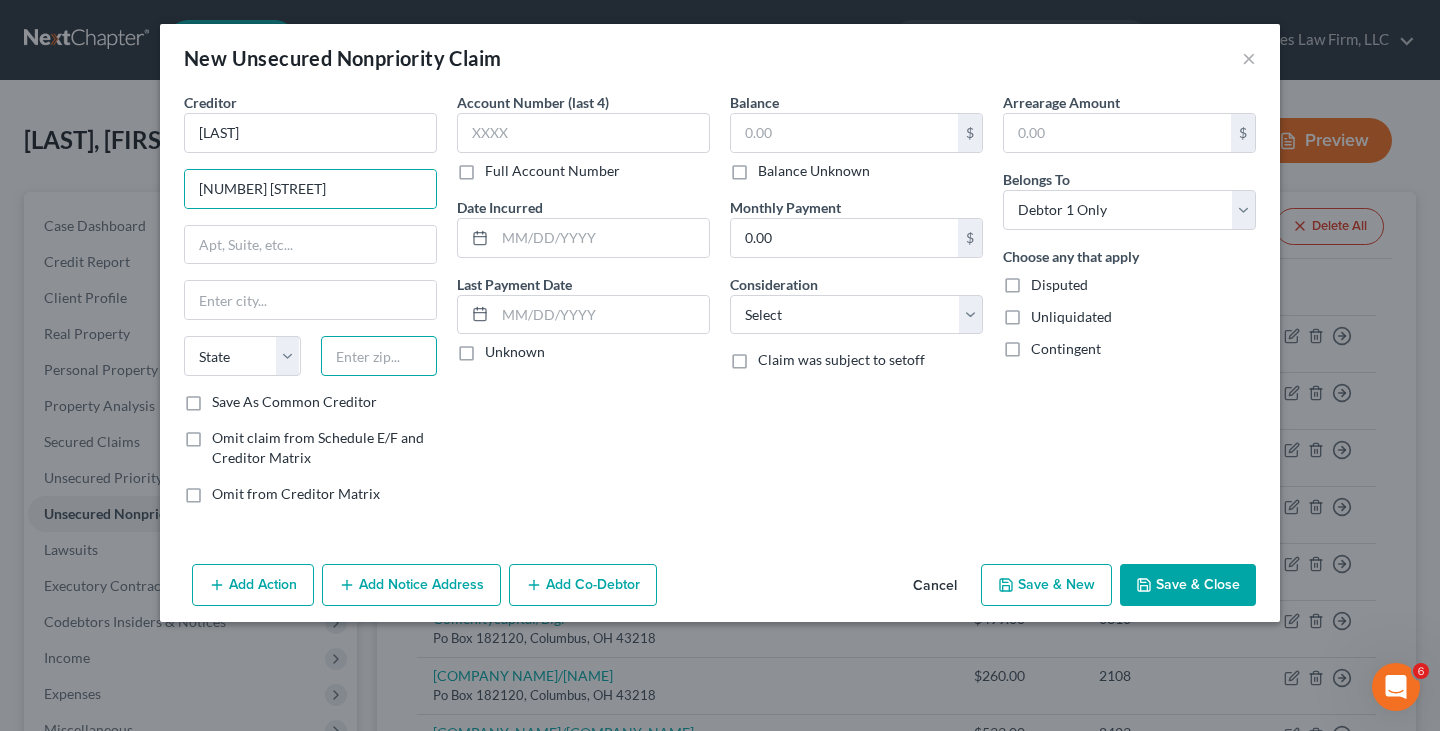 click at bounding box center [379, 356] 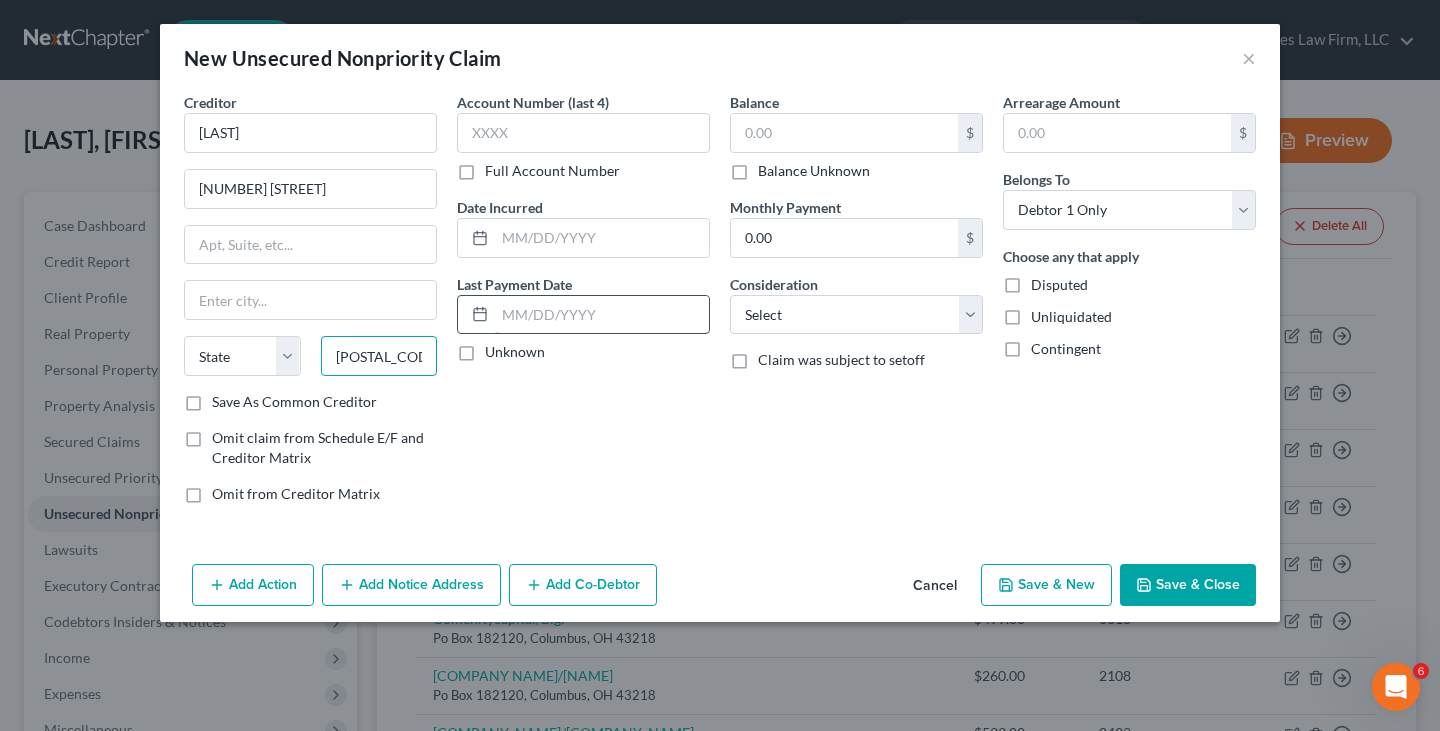 type on "[POSTAL_CODE]" 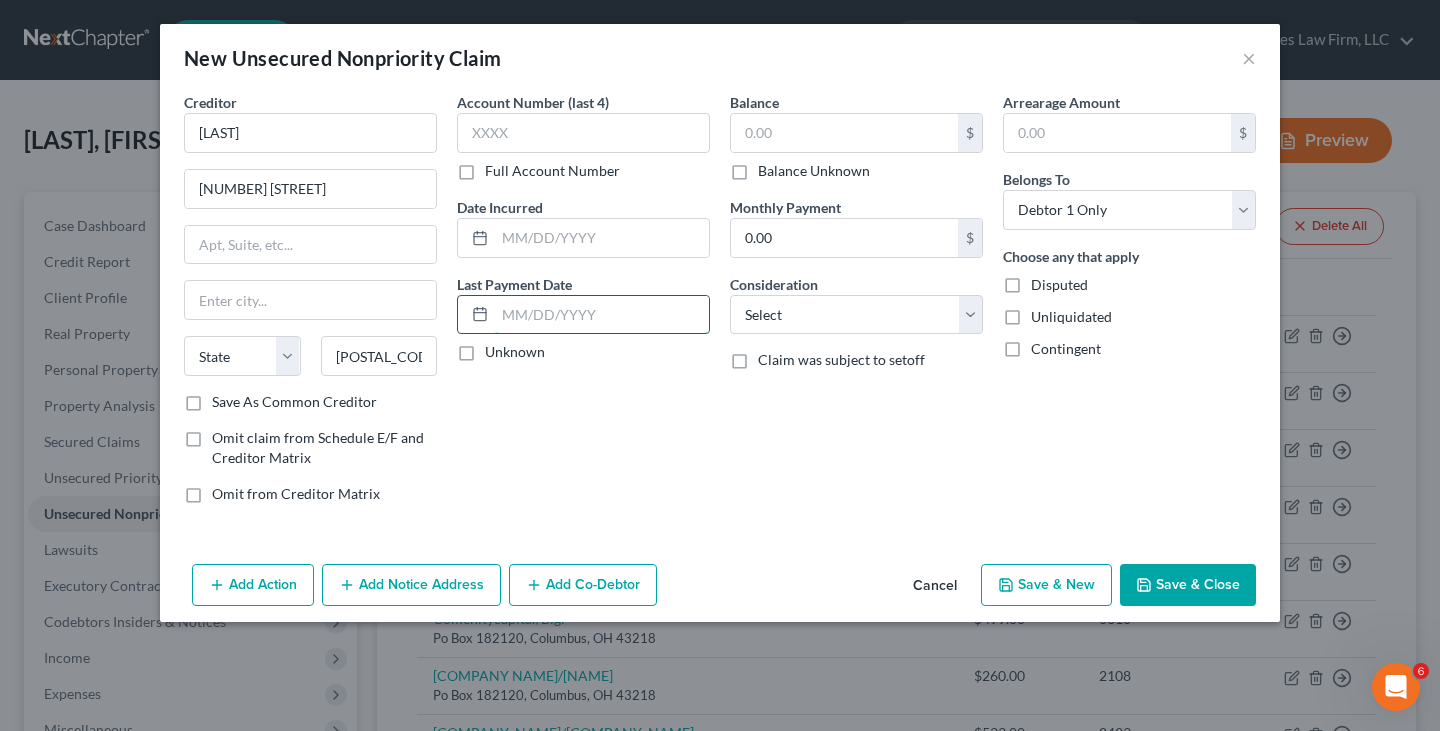type on "Columbus" 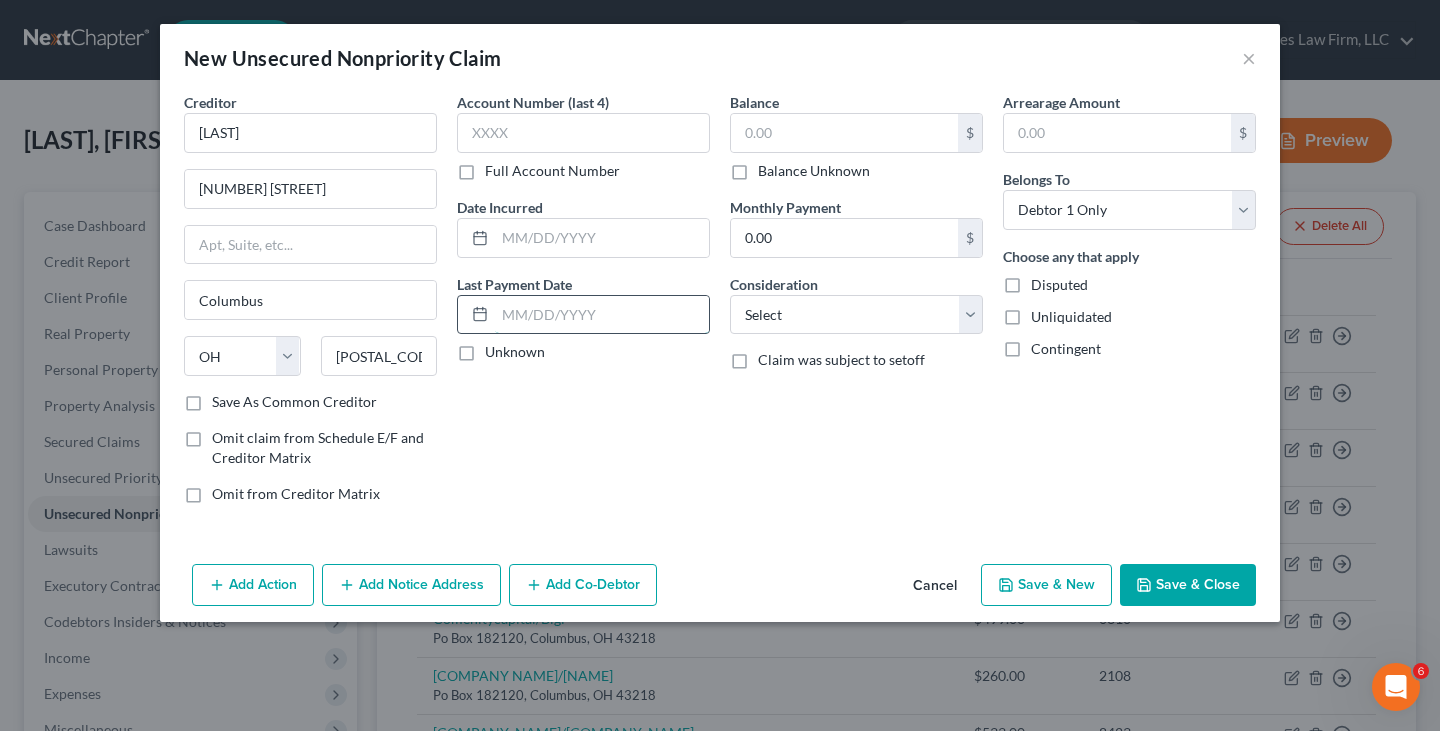 drag, startPoint x: 561, startPoint y: 309, endPoint x: 594, endPoint y: 310, distance: 33.01515 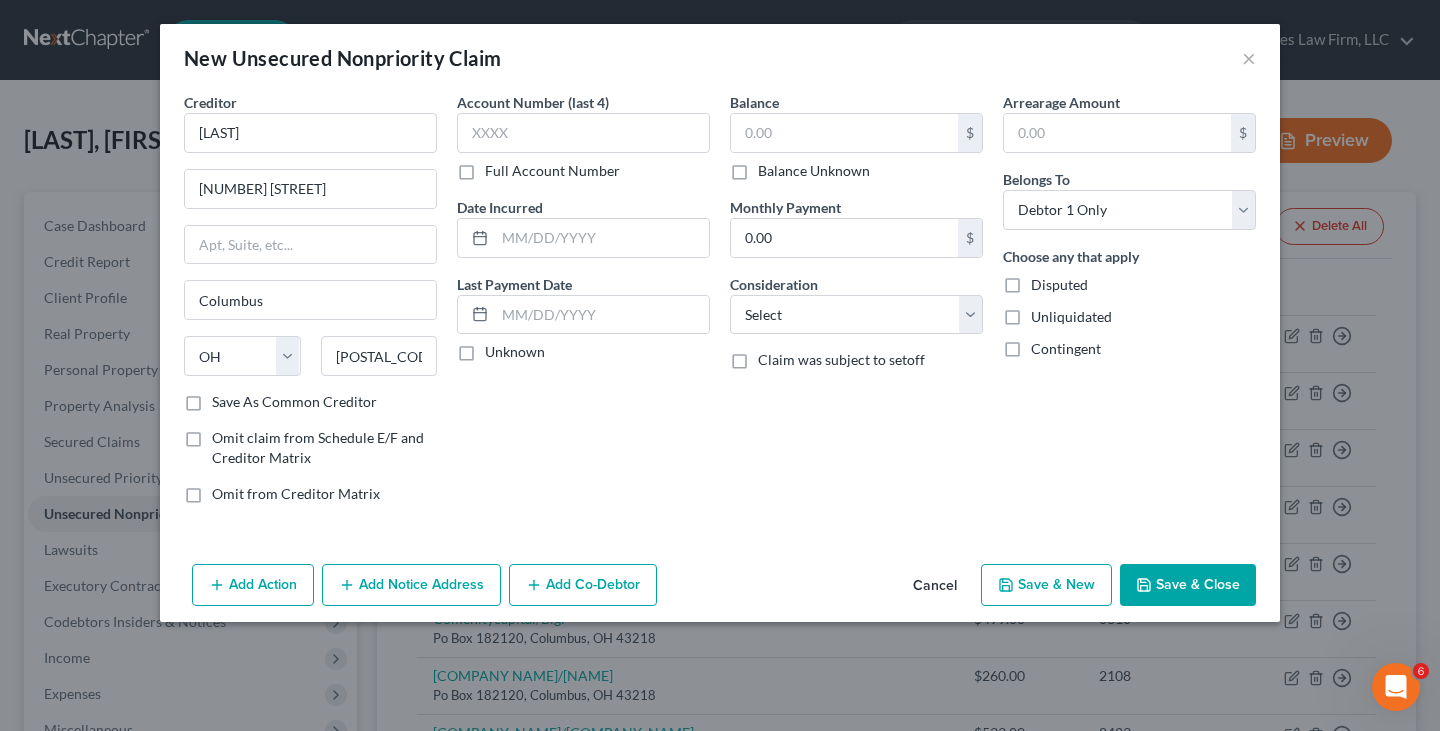 click on "Save & Close" at bounding box center (1188, 585) 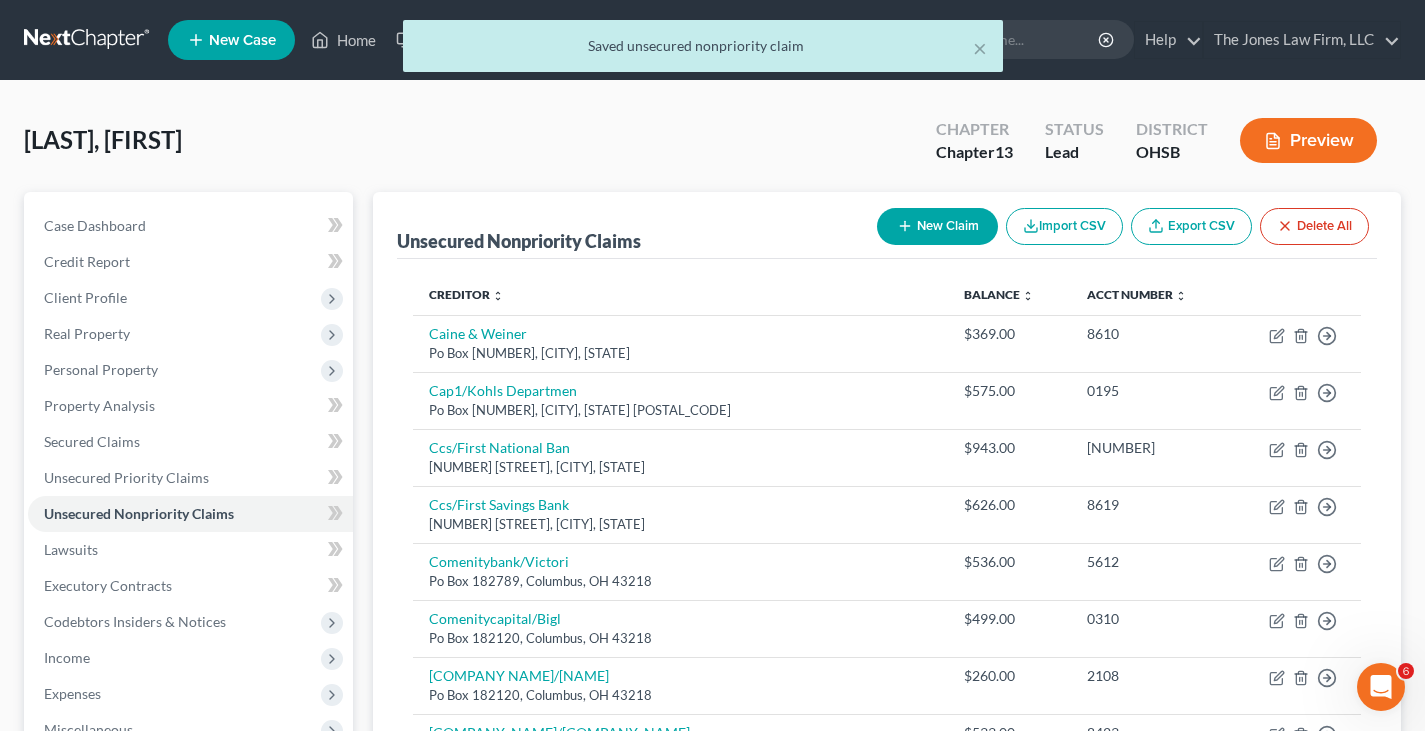 click 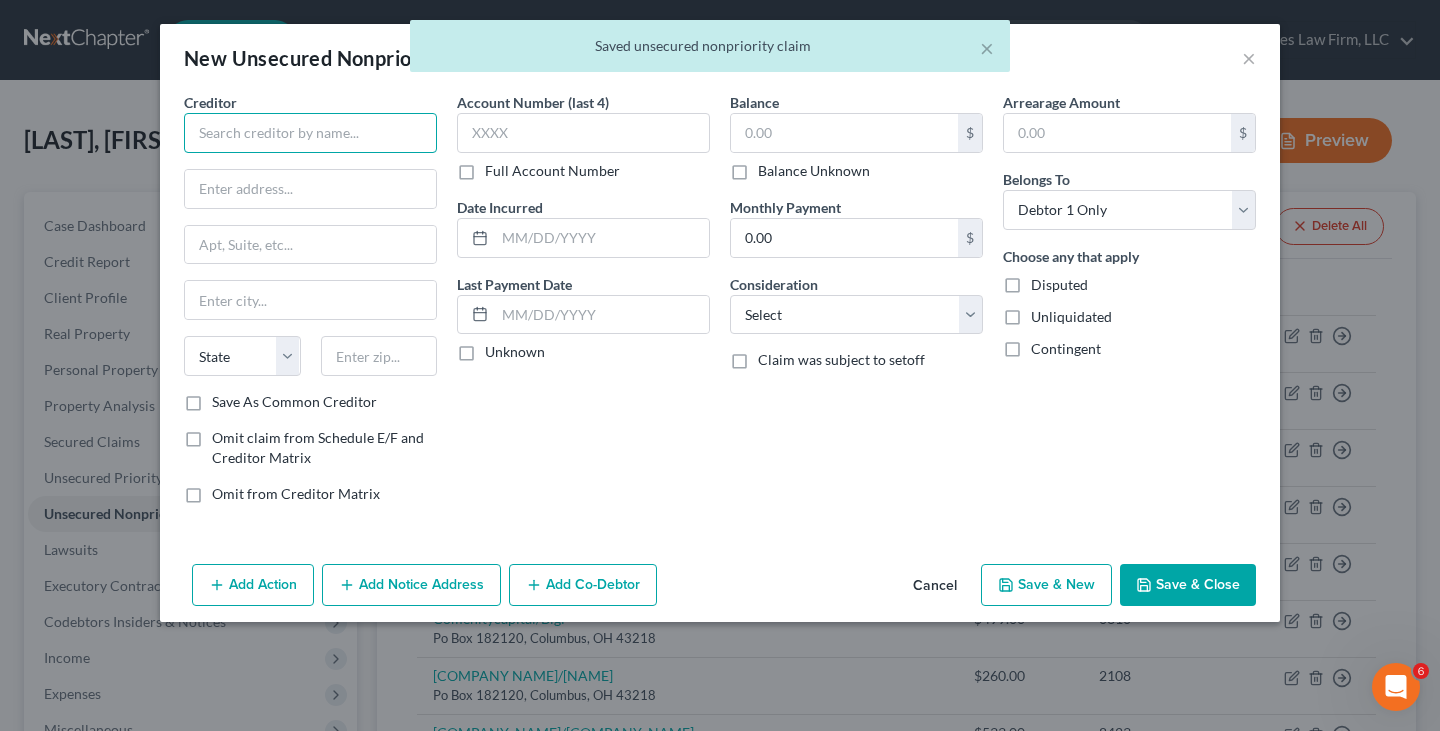 click at bounding box center [310, 133] 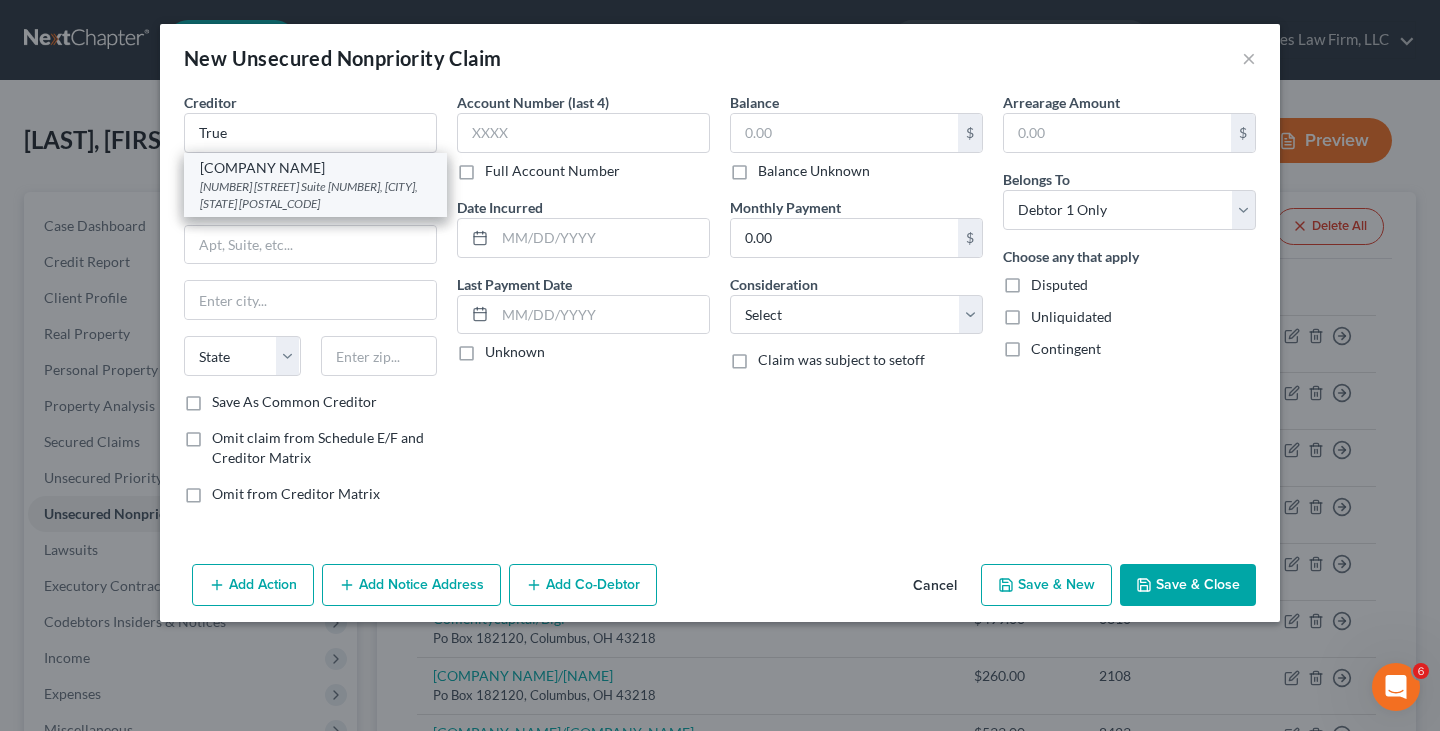 click on "[COMPANY NAME]" at bounding box center [315, 168] 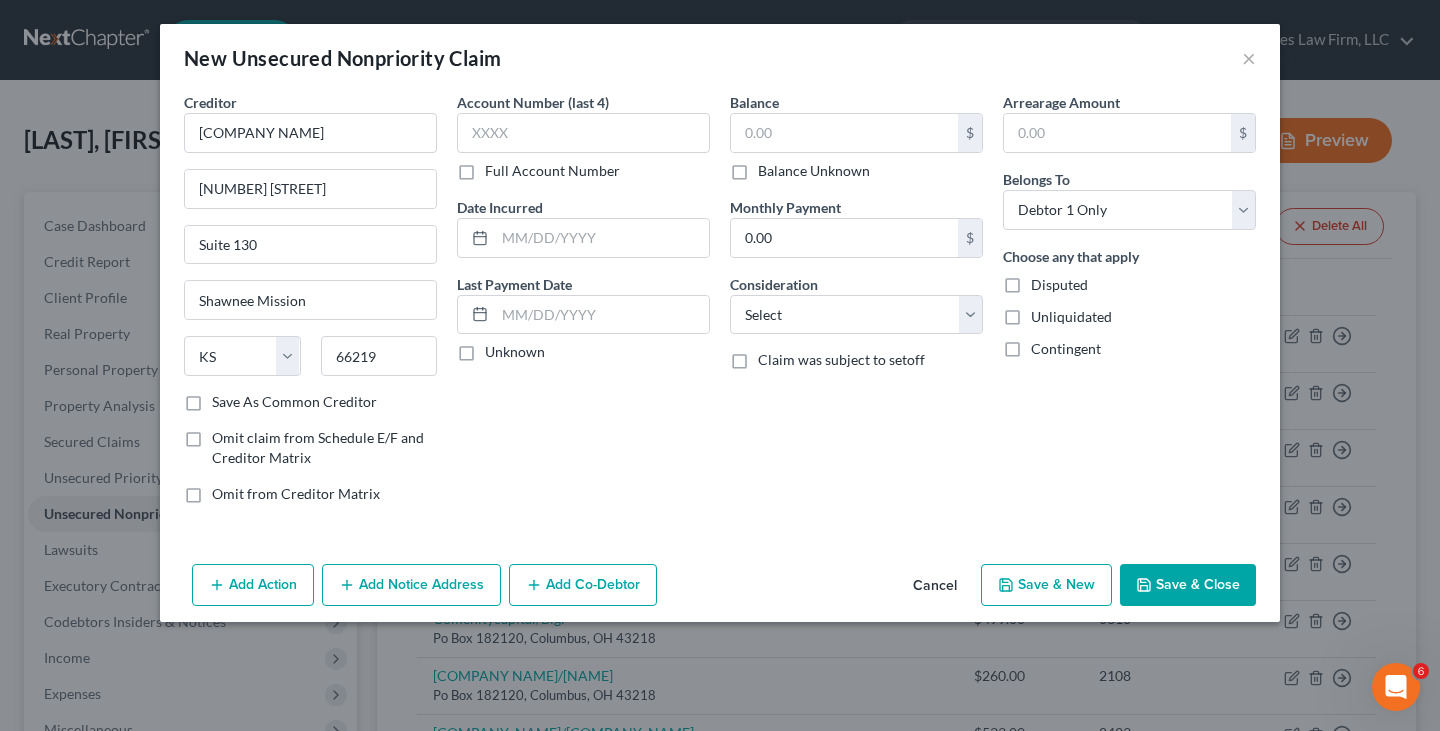 click on "Save & Close" at bounding box center (1188, 585) 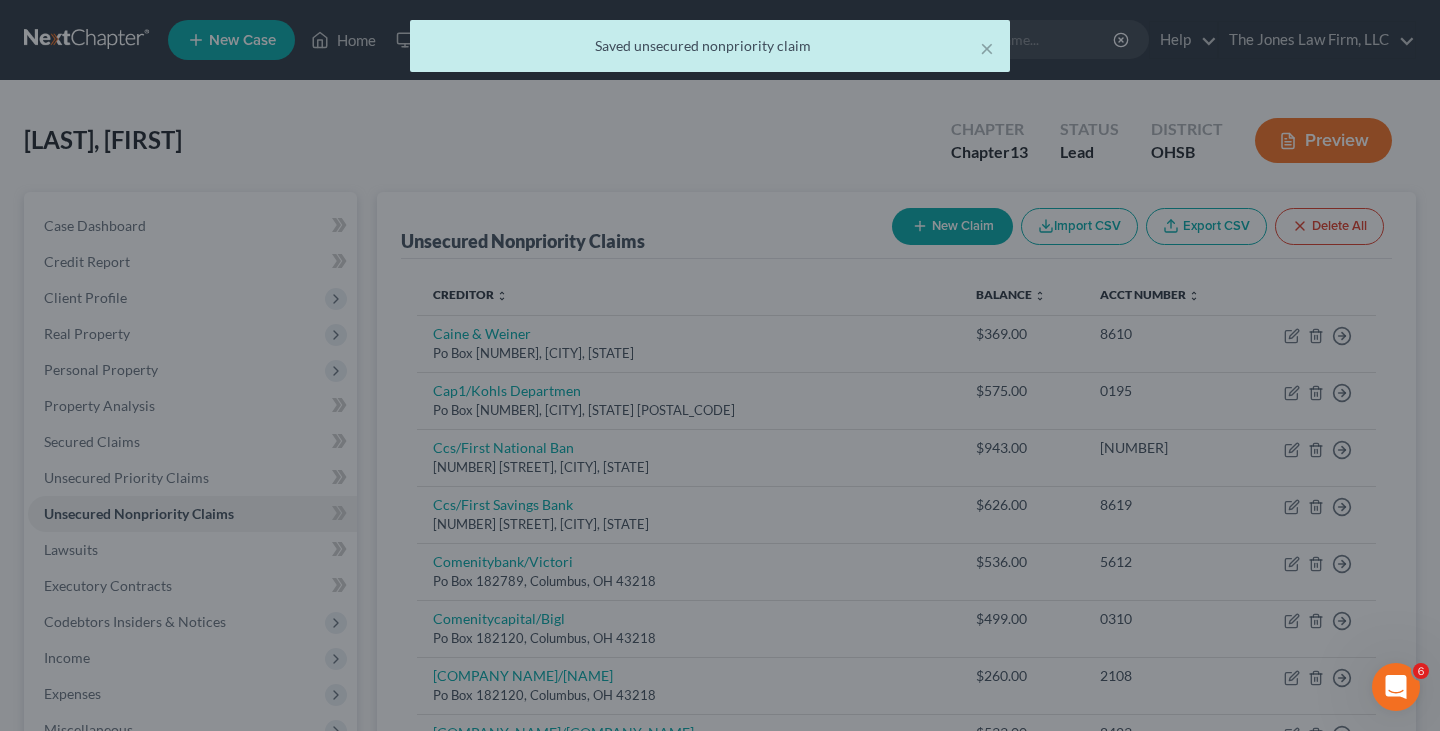type on "0.00" 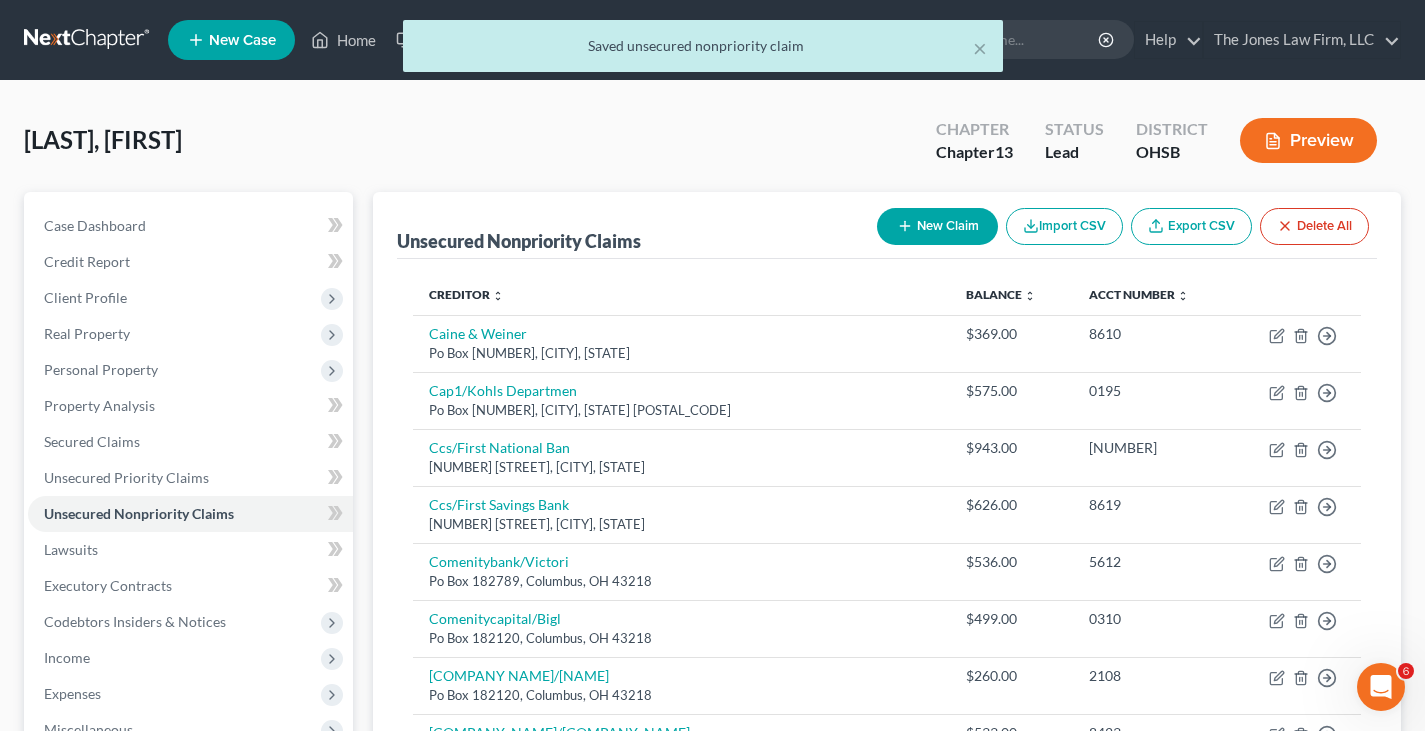 click 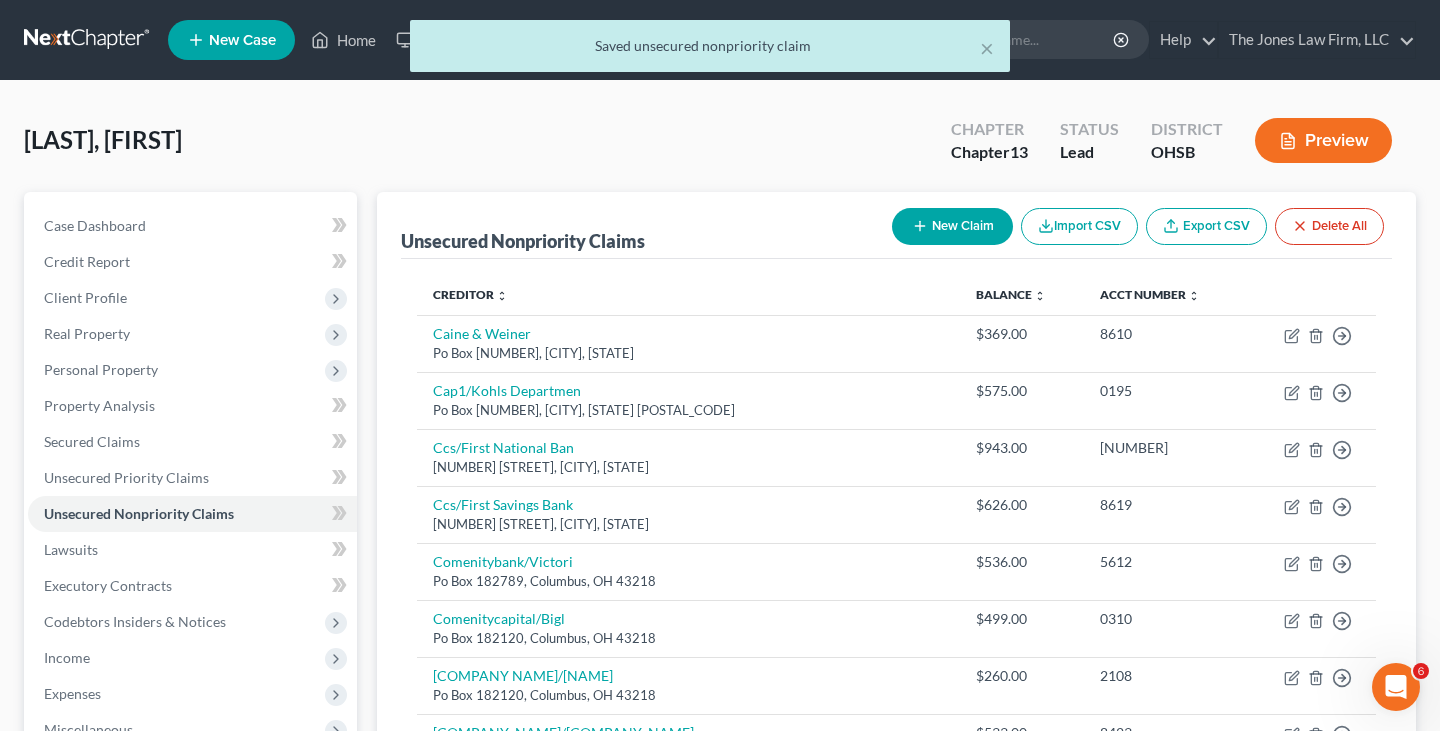 select on "0" 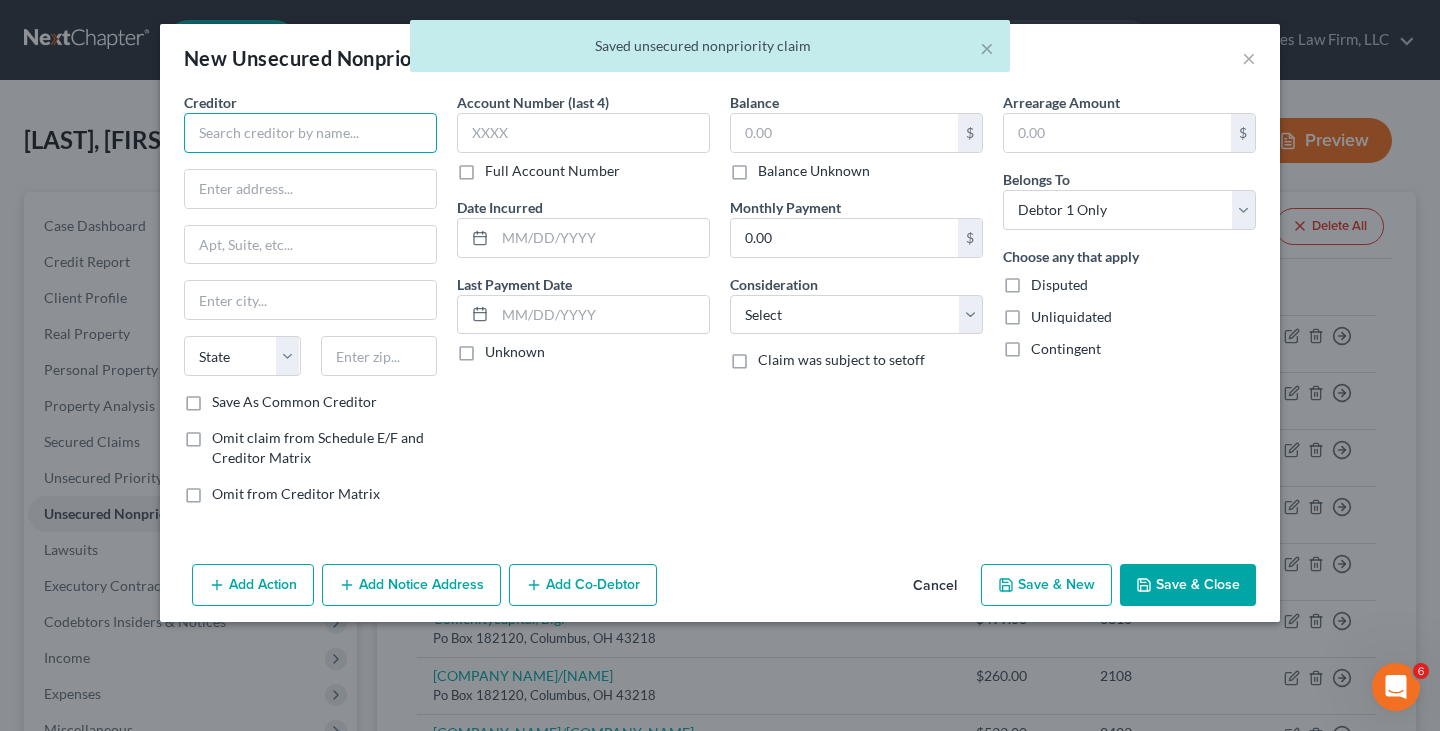 click at bounding box center [310, 133] 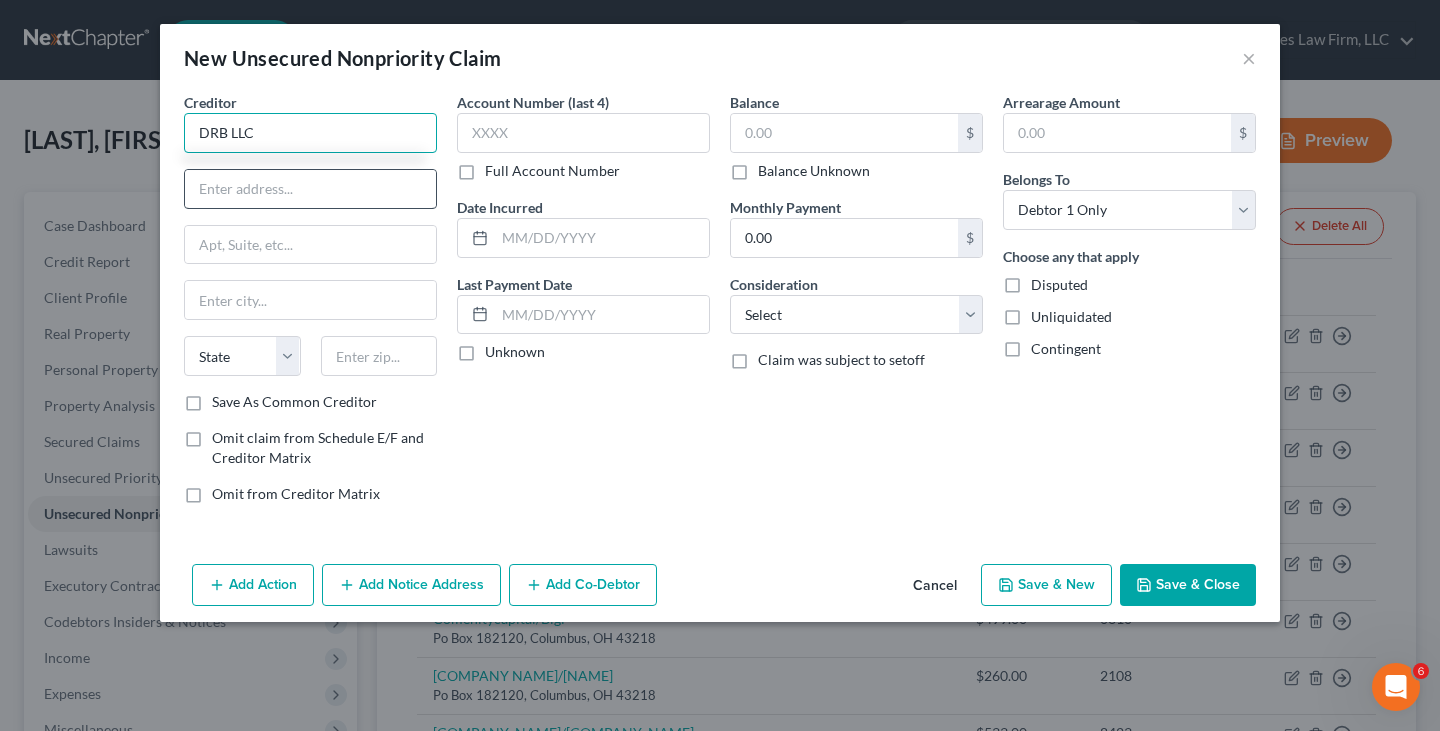 type on "DRB LLC" 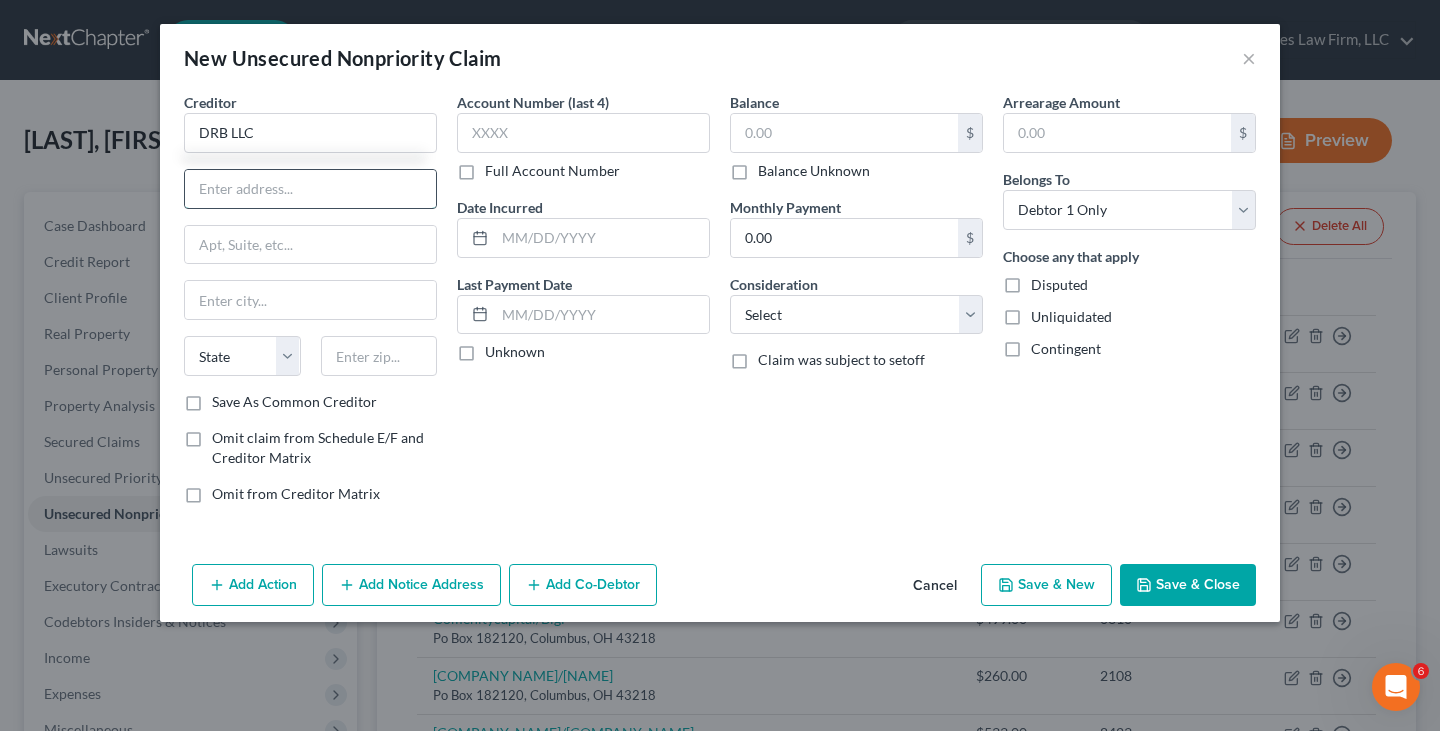 drag, startPoint x: 321, startPoint y: 181, endPoint x: 366, endPoint y: 174, distance: 45.54119 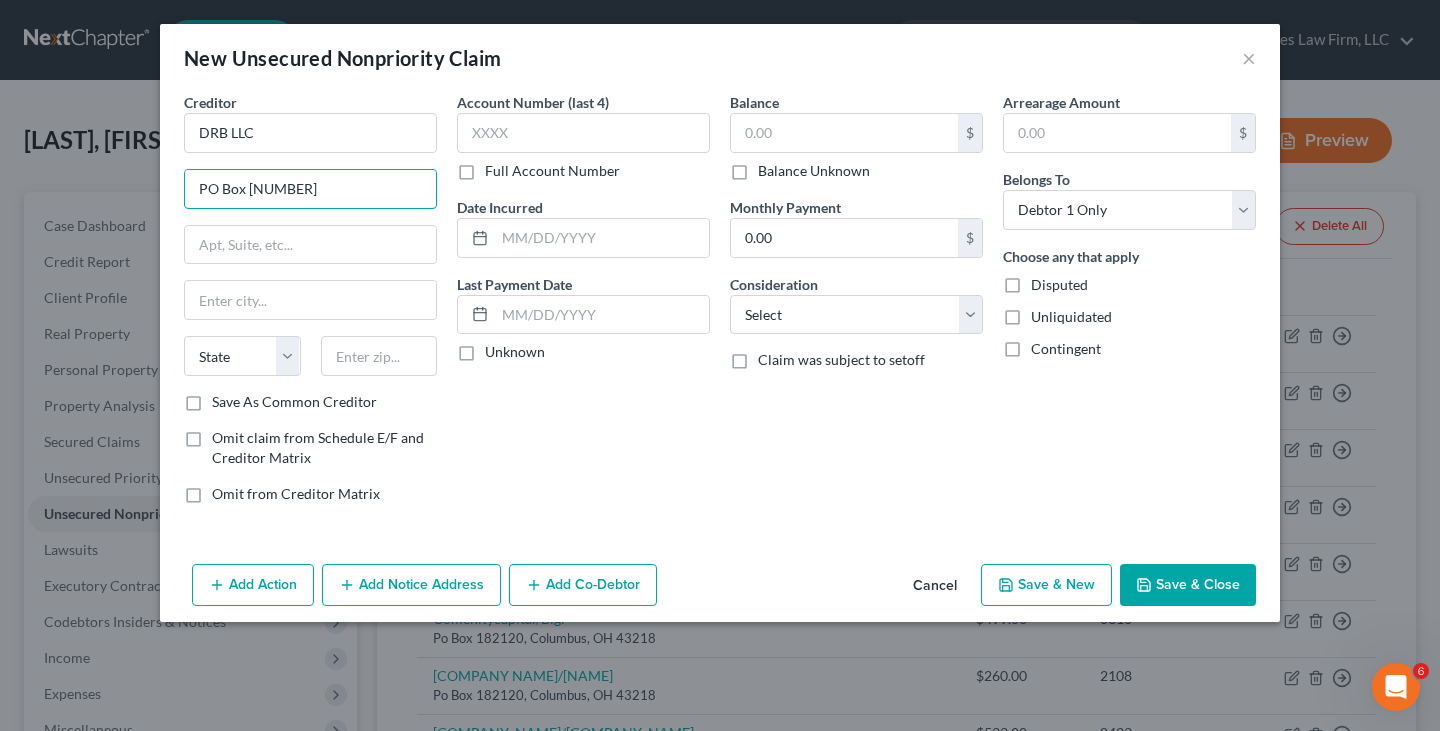 type on "PO Box [NUMBER]" 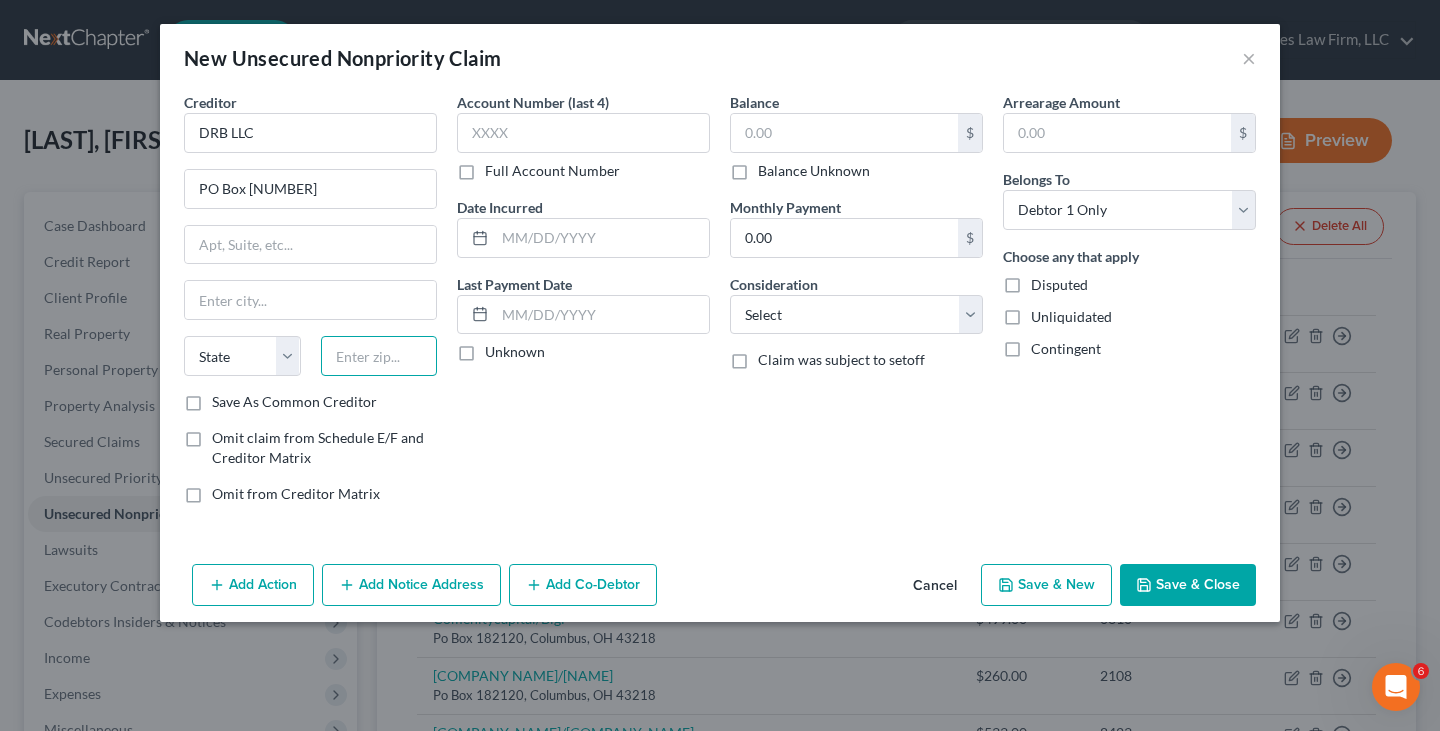 click at bounding box center (379, 356) 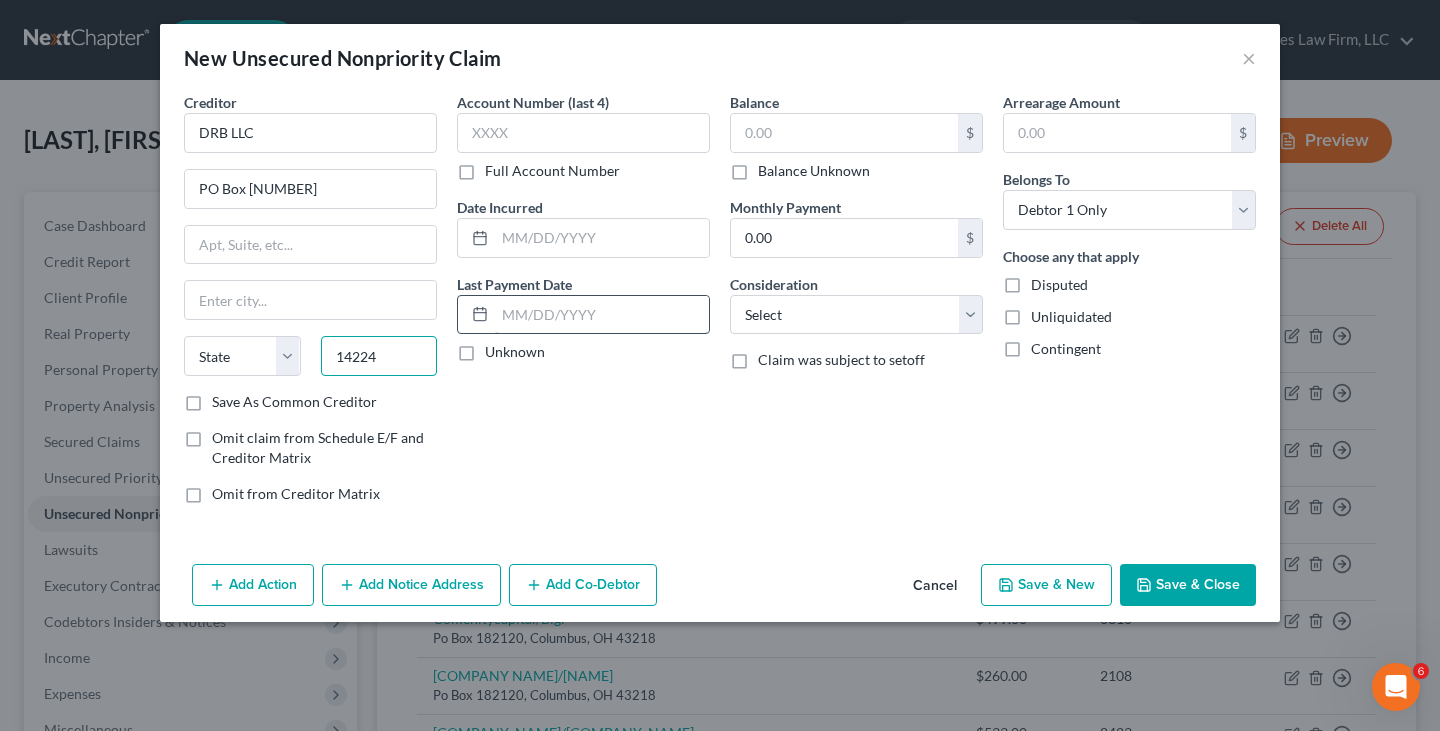 type on "14224" 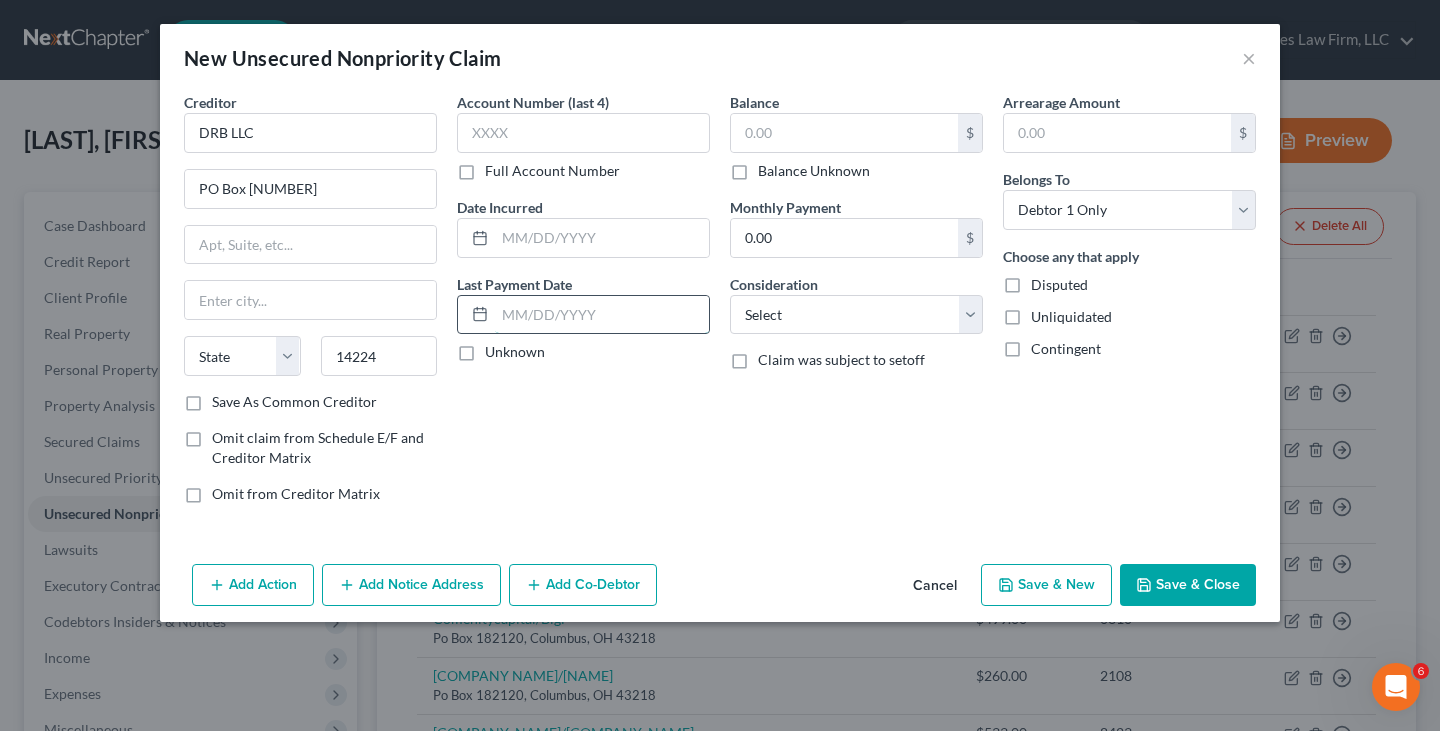 click at bounding box center [602, 315] 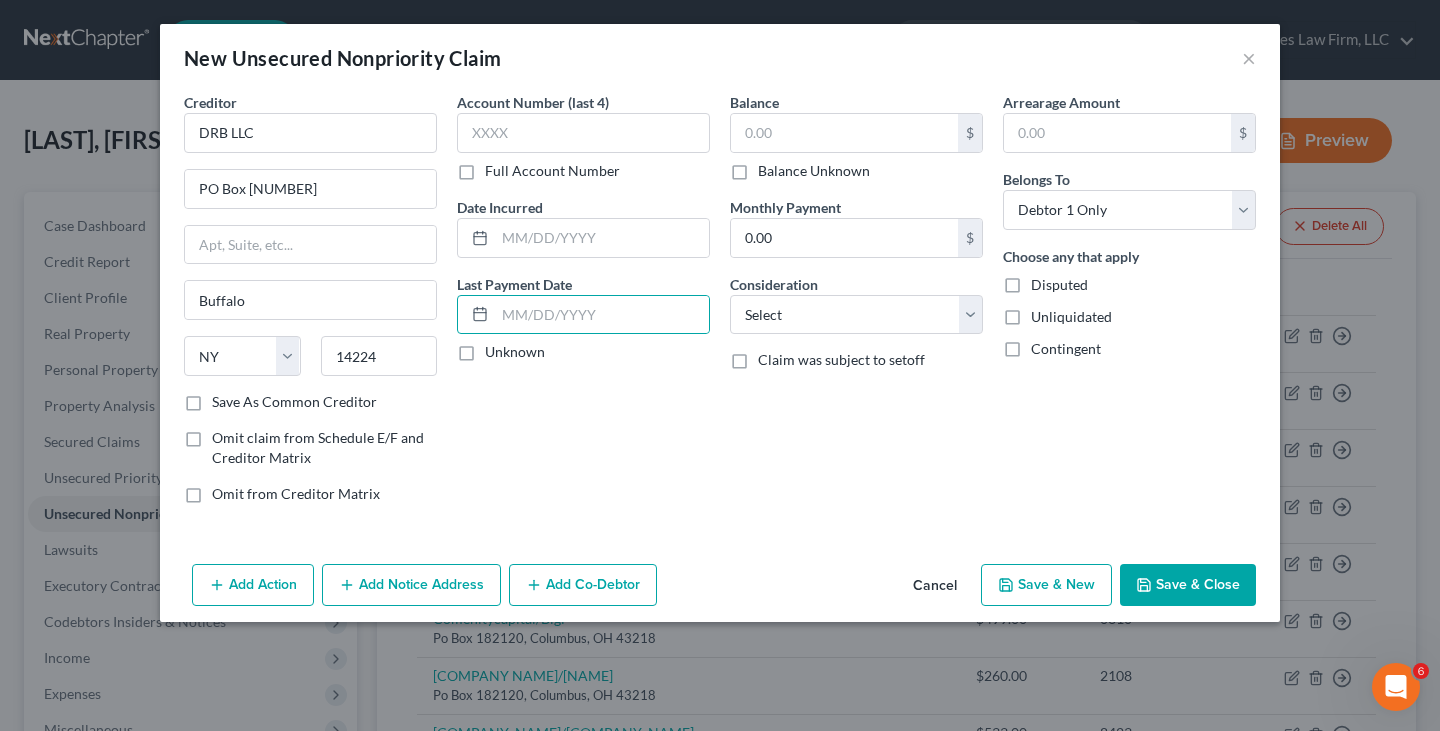 click 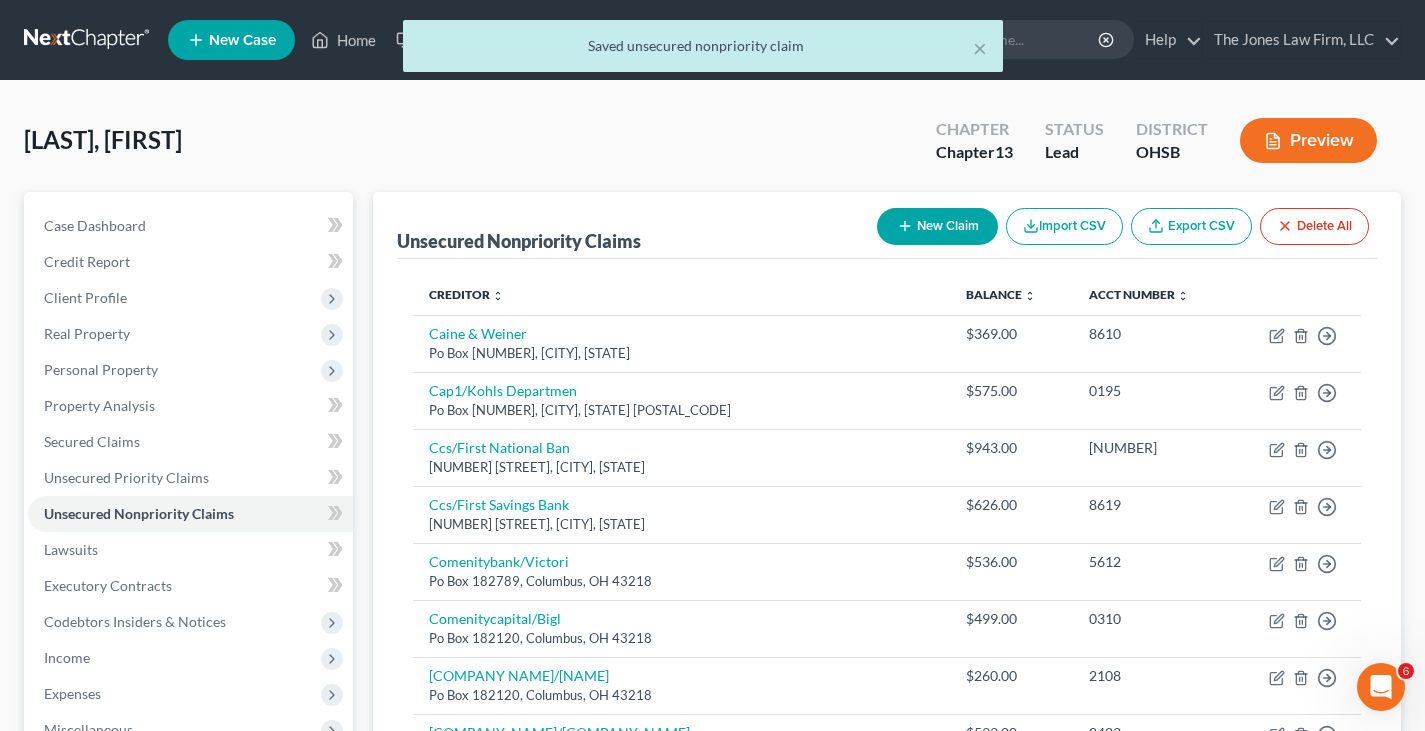 click 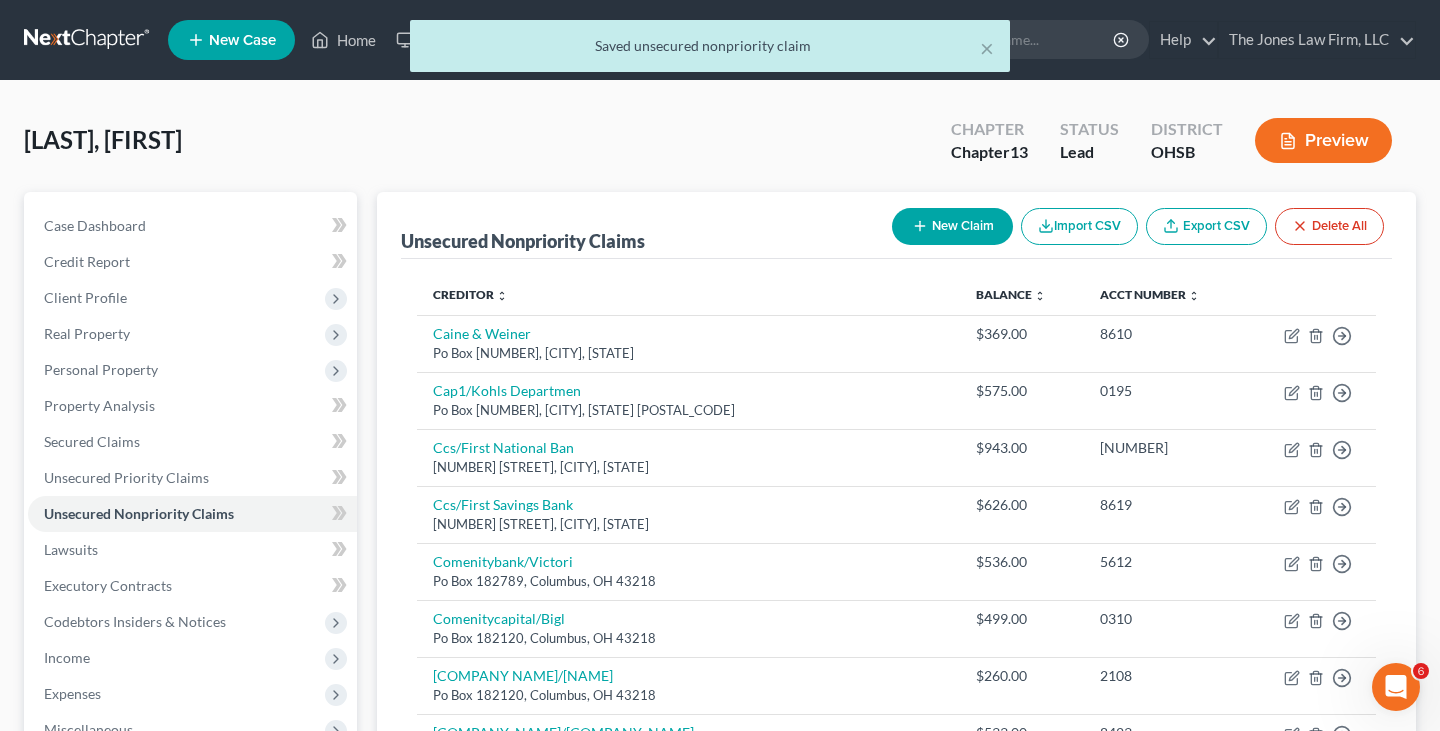select on "0" 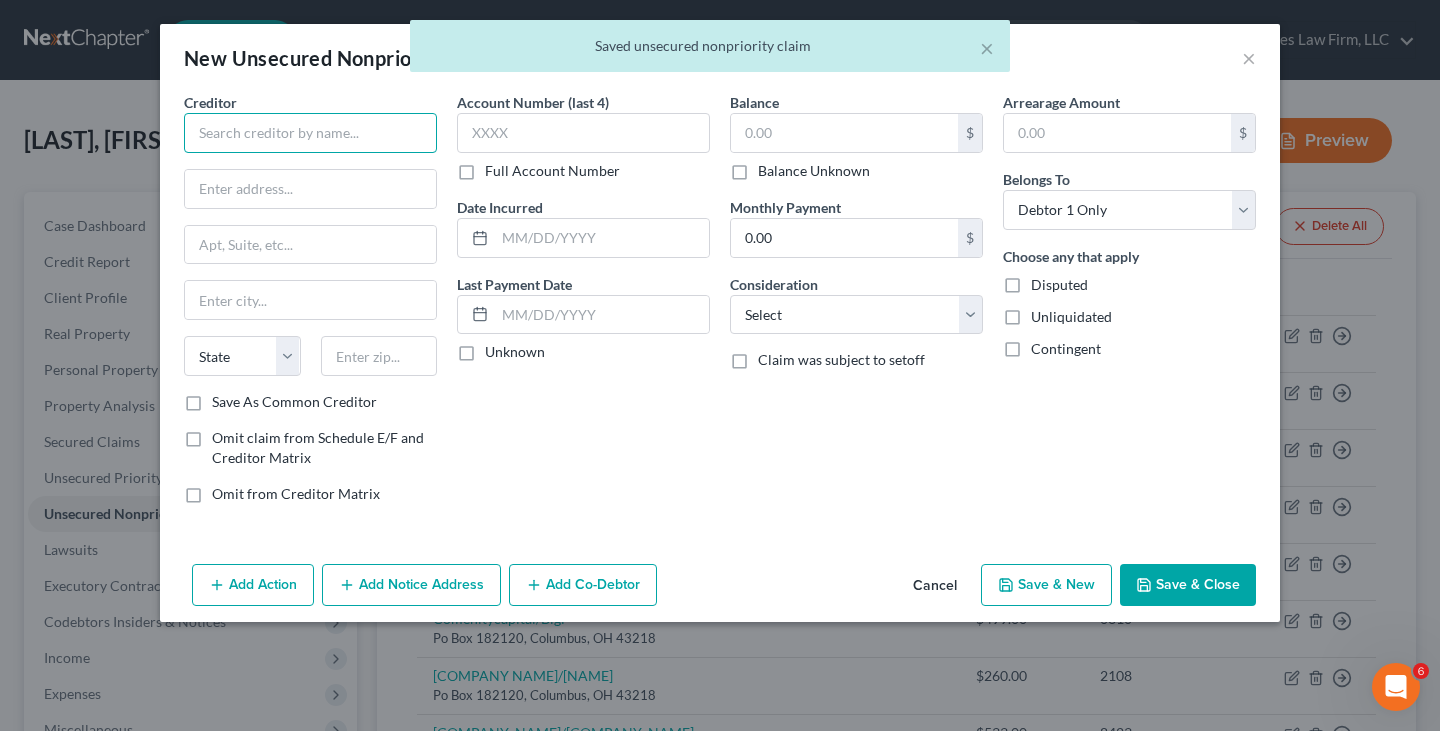 click at bounding box center [310, 133] 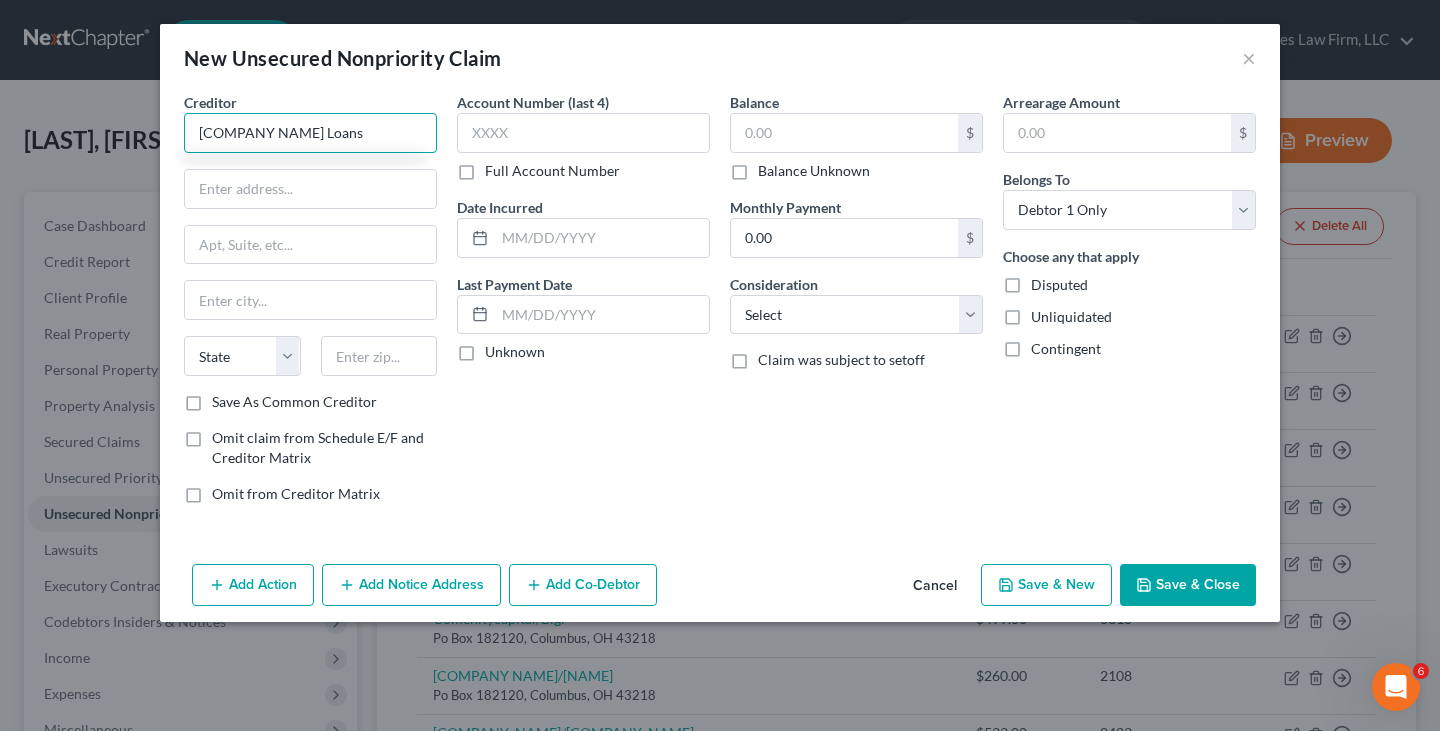 drag, startPoint x: 353, startPoint y: 130, endPoint x: 228, endPoint y: 127, distance: 125.035995 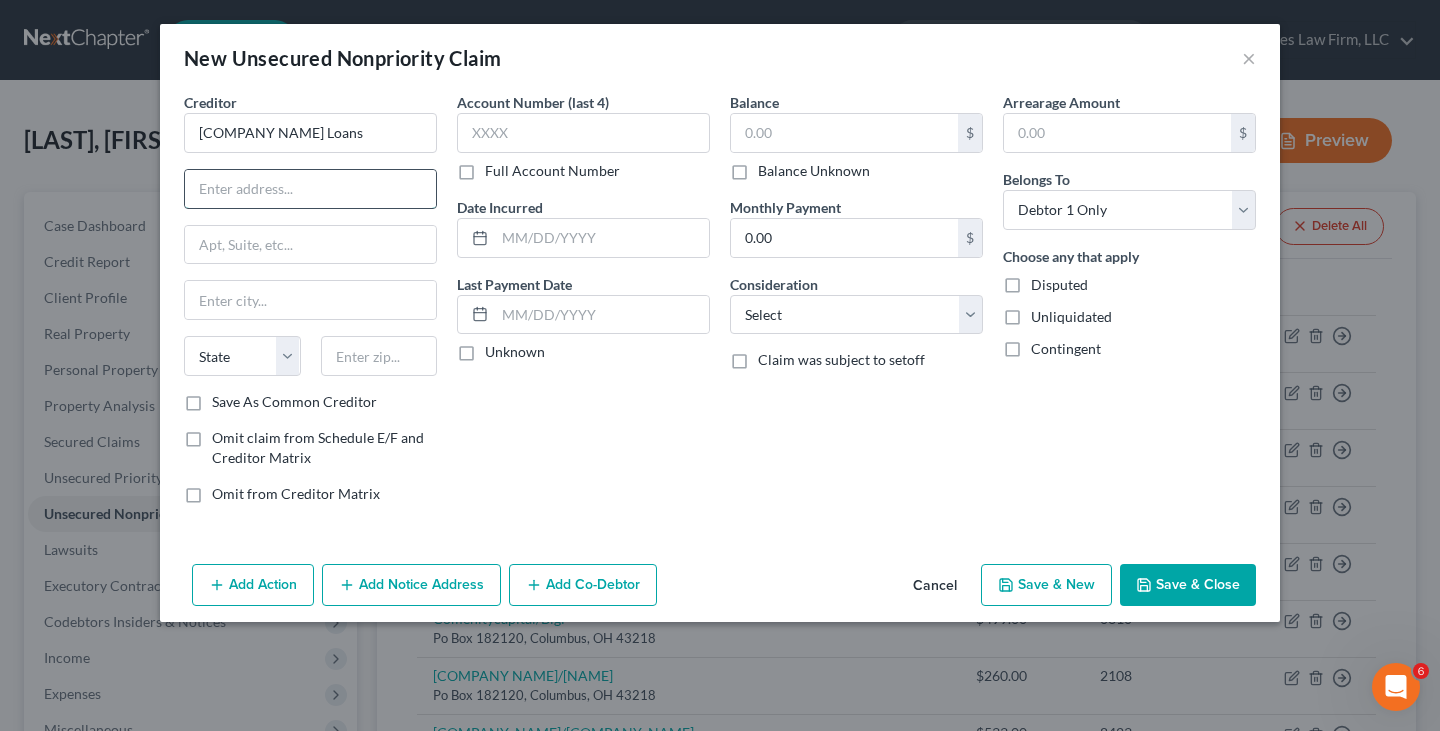 click at bounding box center [310, 189] 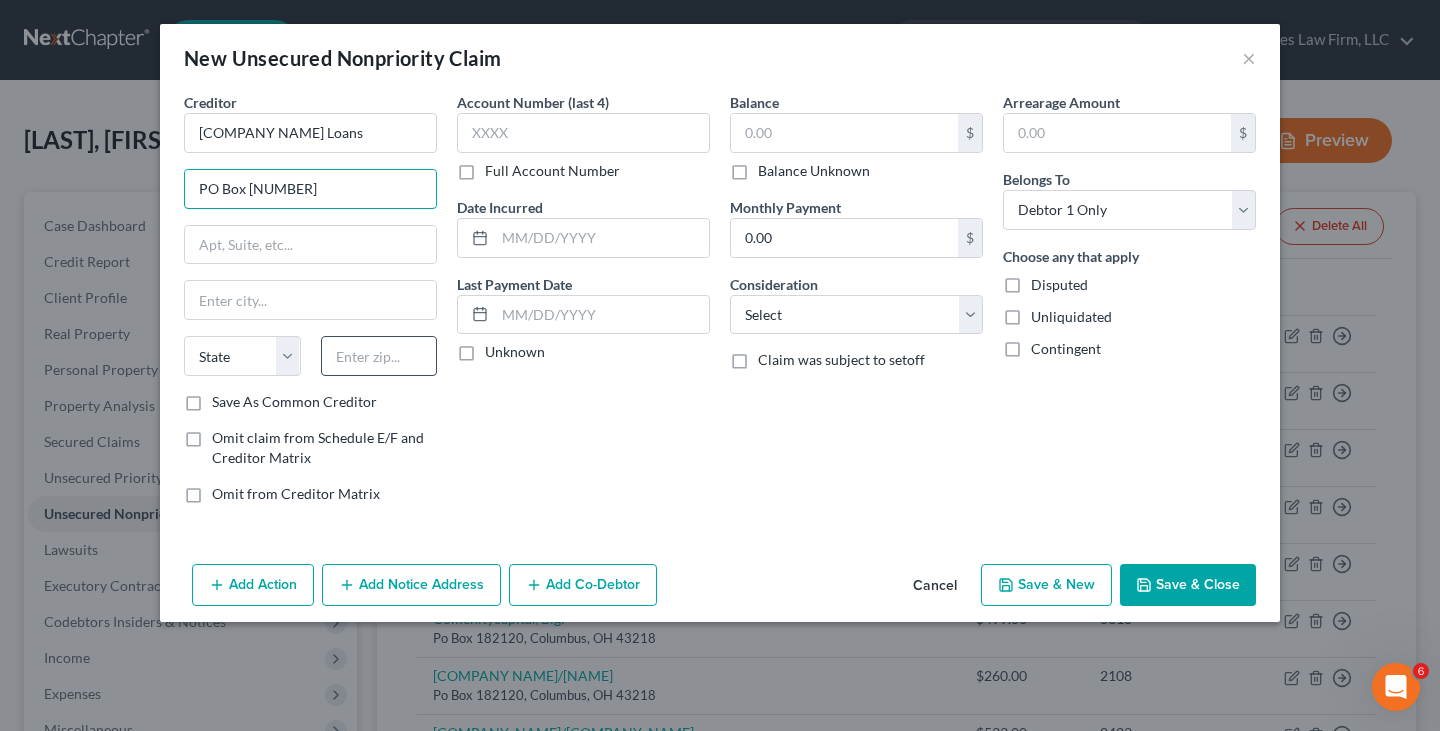 type on "PO Box [NUMBER]" 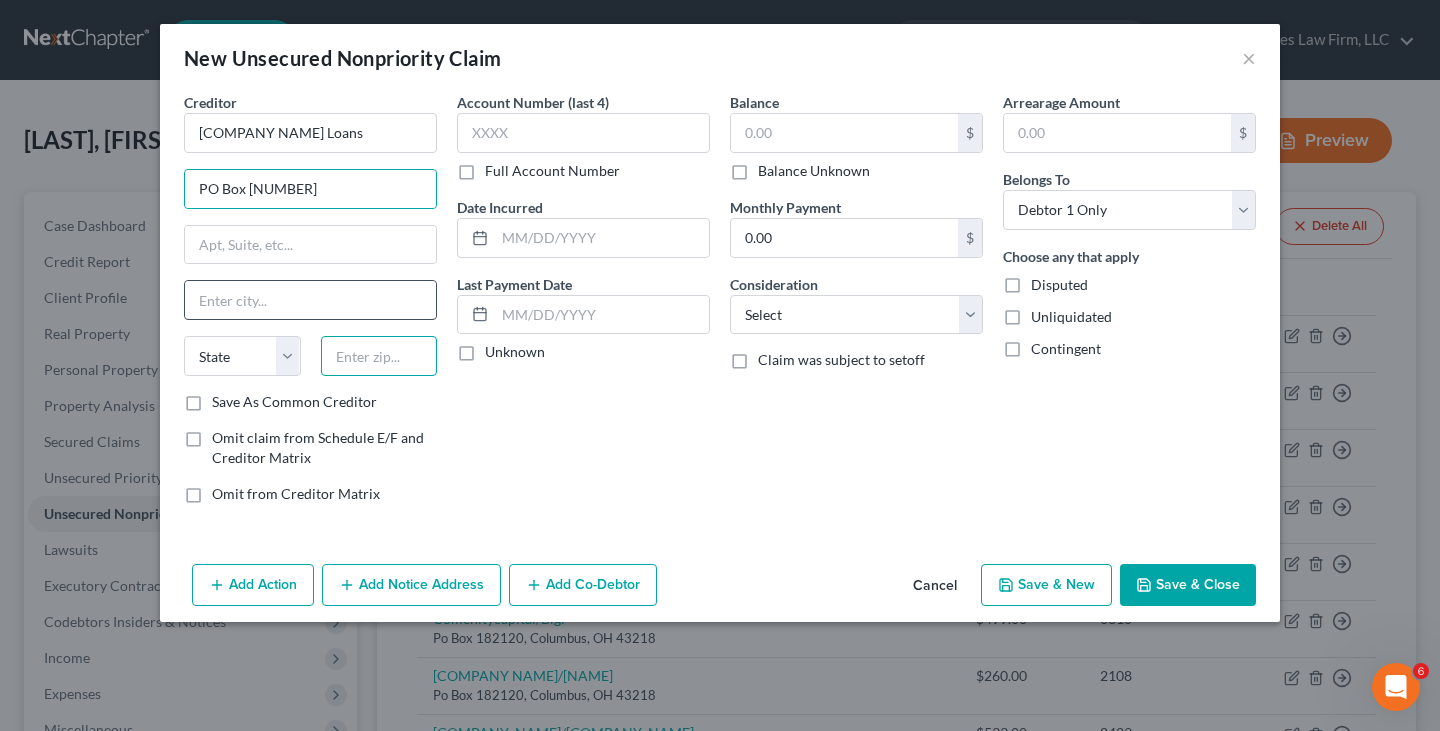 drag, startPoint x: 380, startPoint y: 361, endPoint x: 425, endPoint y: 317, distance: 62.936478 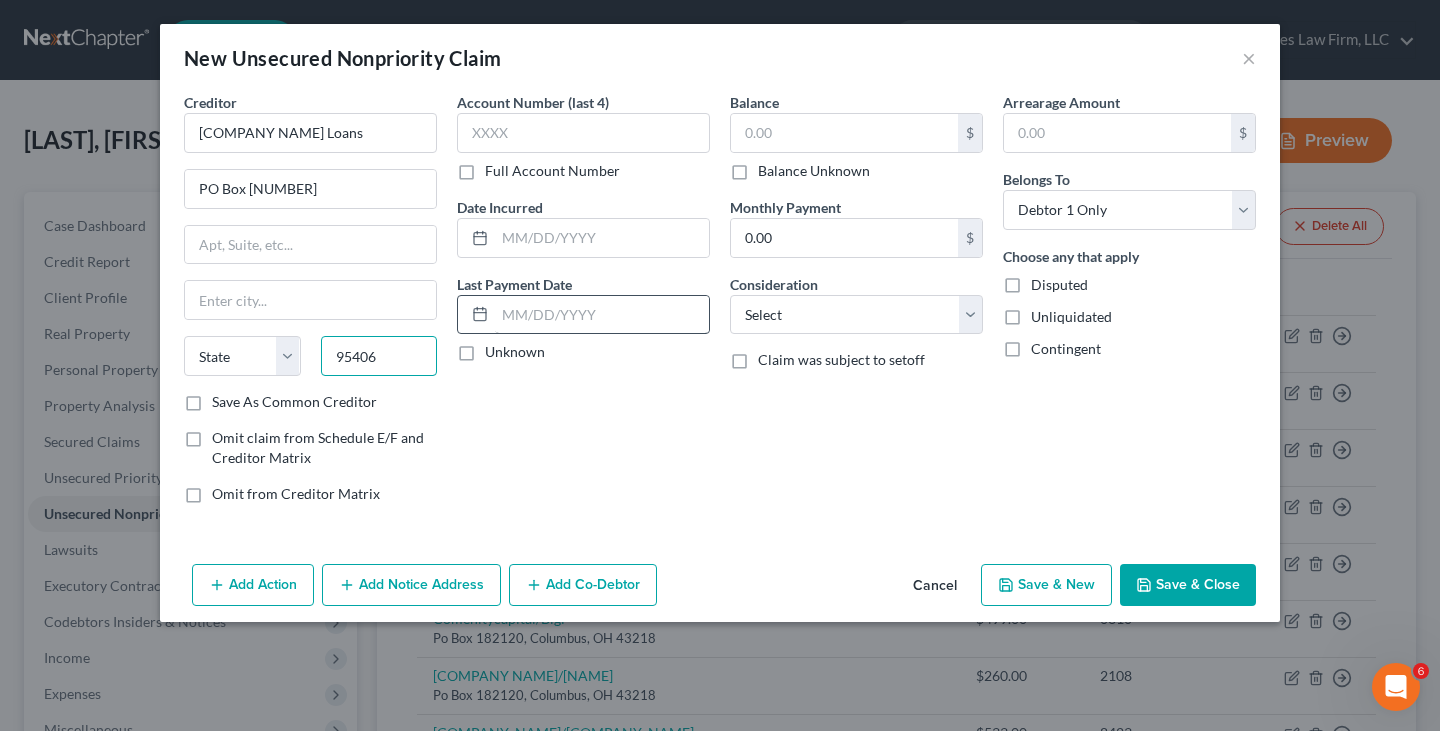 type on "95406" 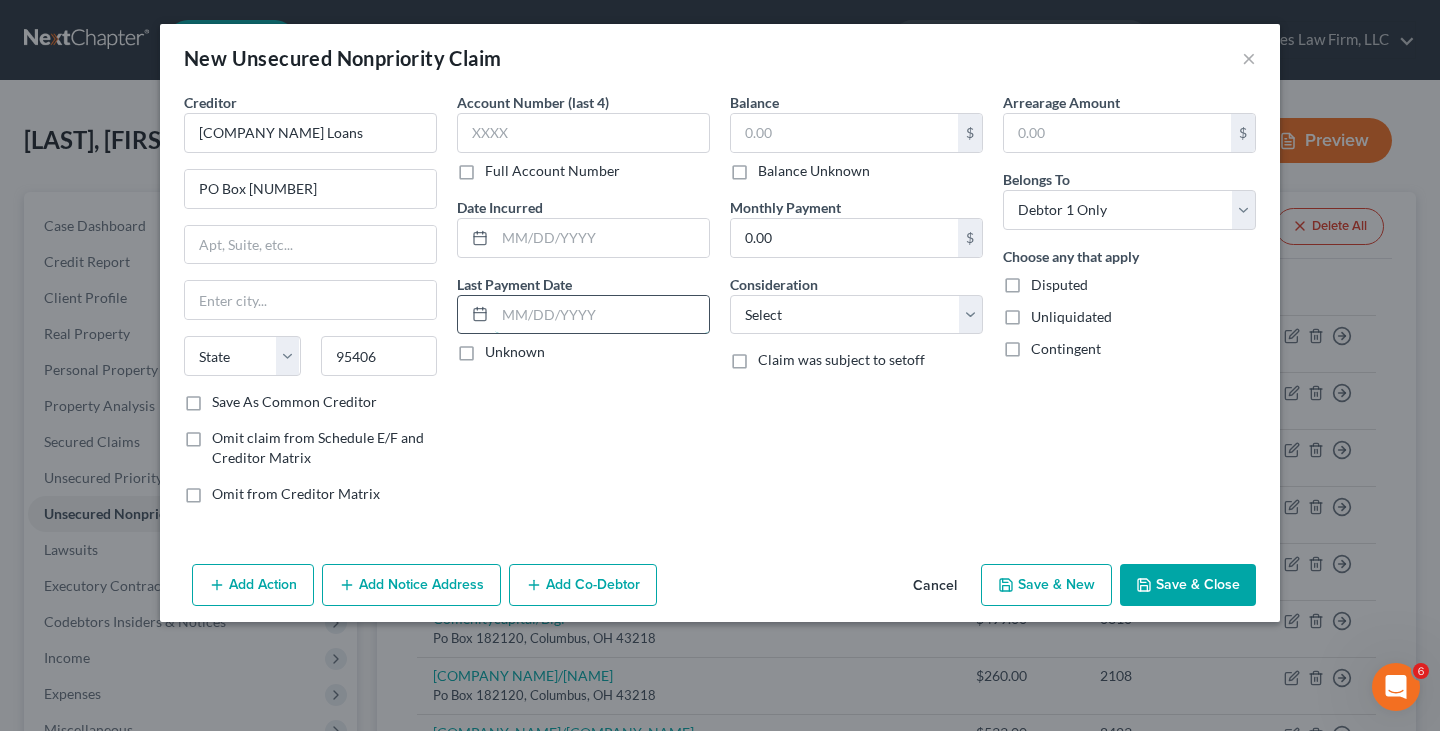 click at bounding box center (602, 315) 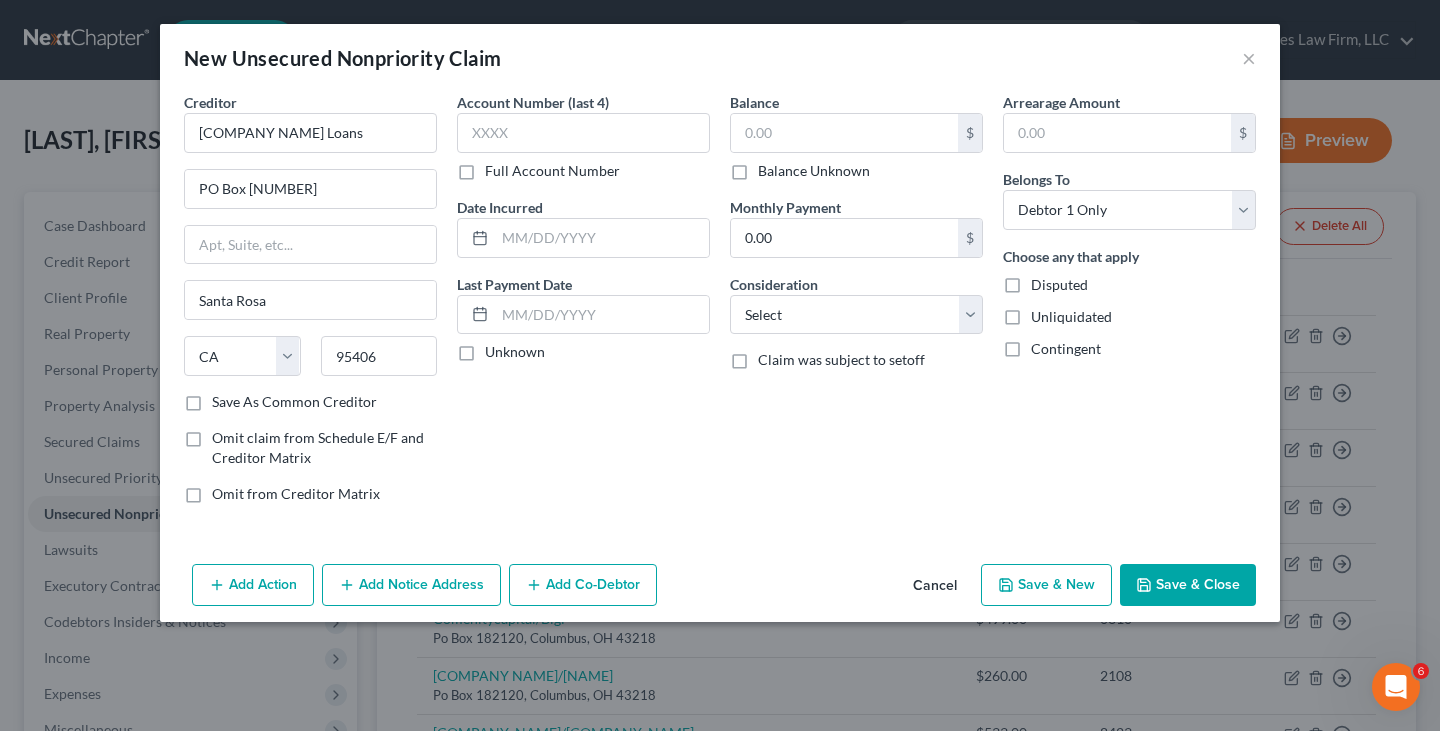 click 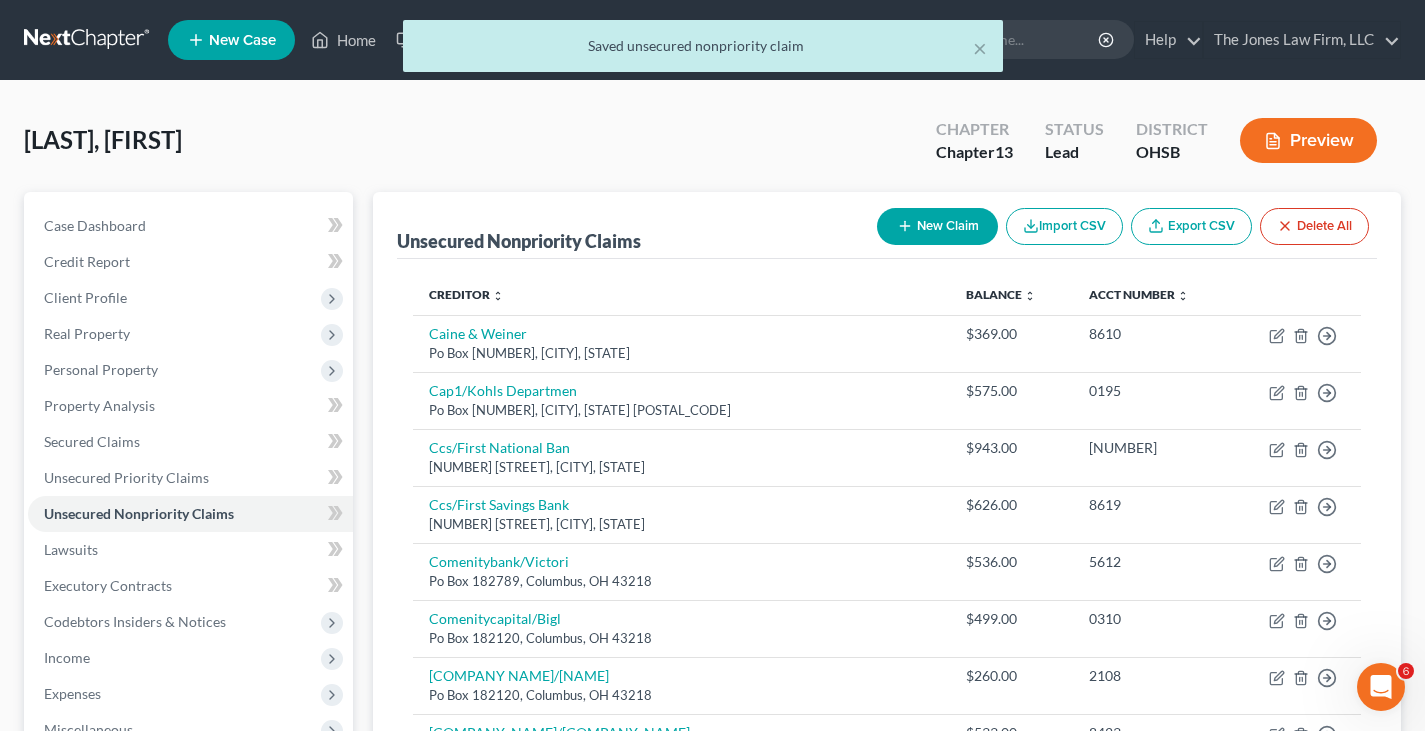 click 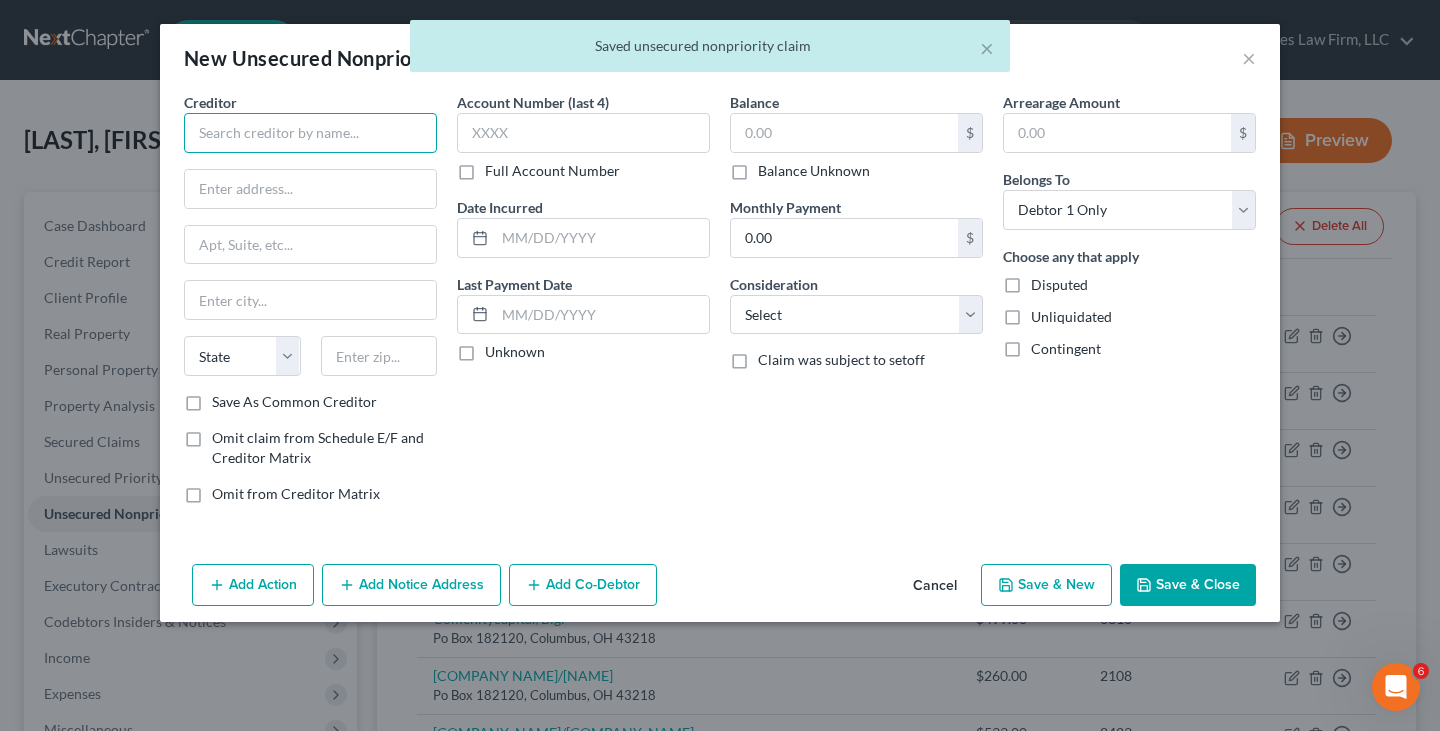 click at bounding box center [310, 133] 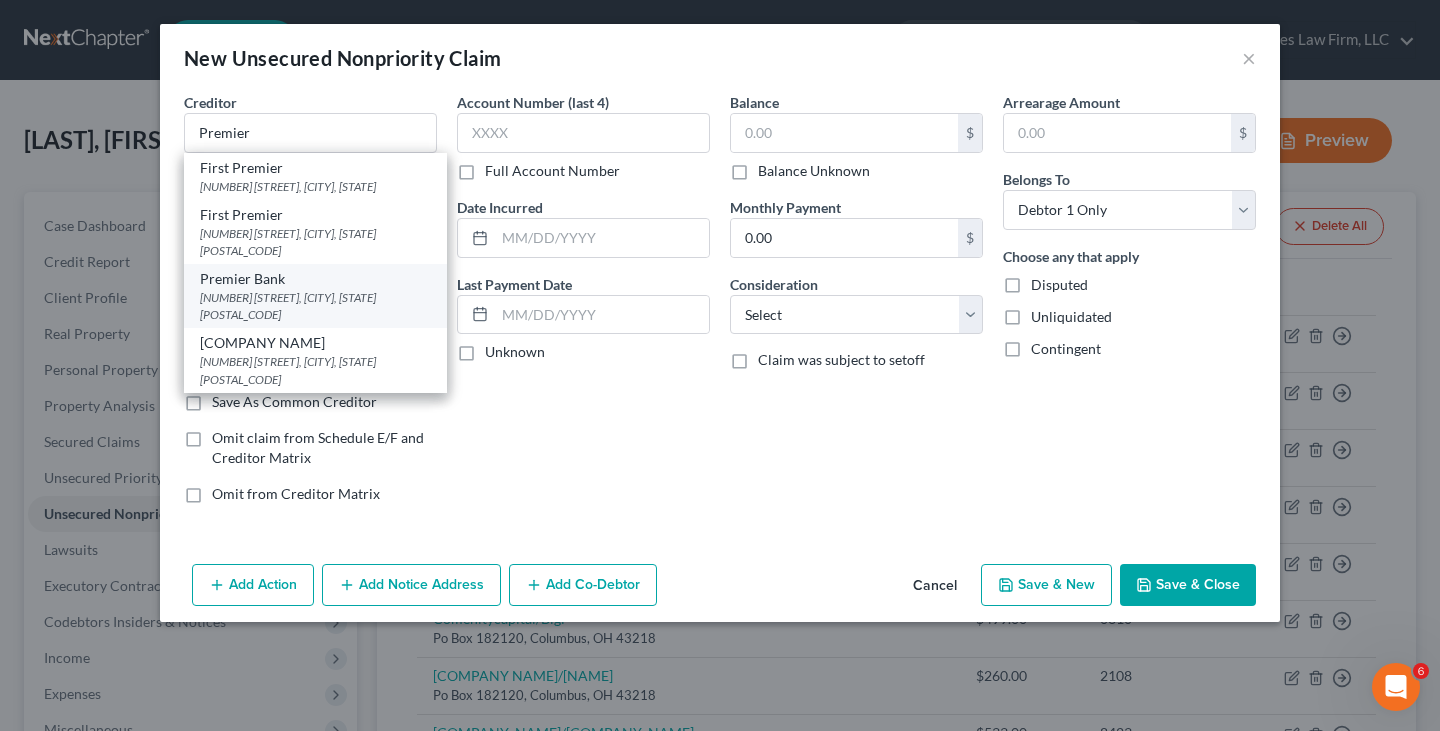 click on "Premier Bank" at bounding box center [315, 279] 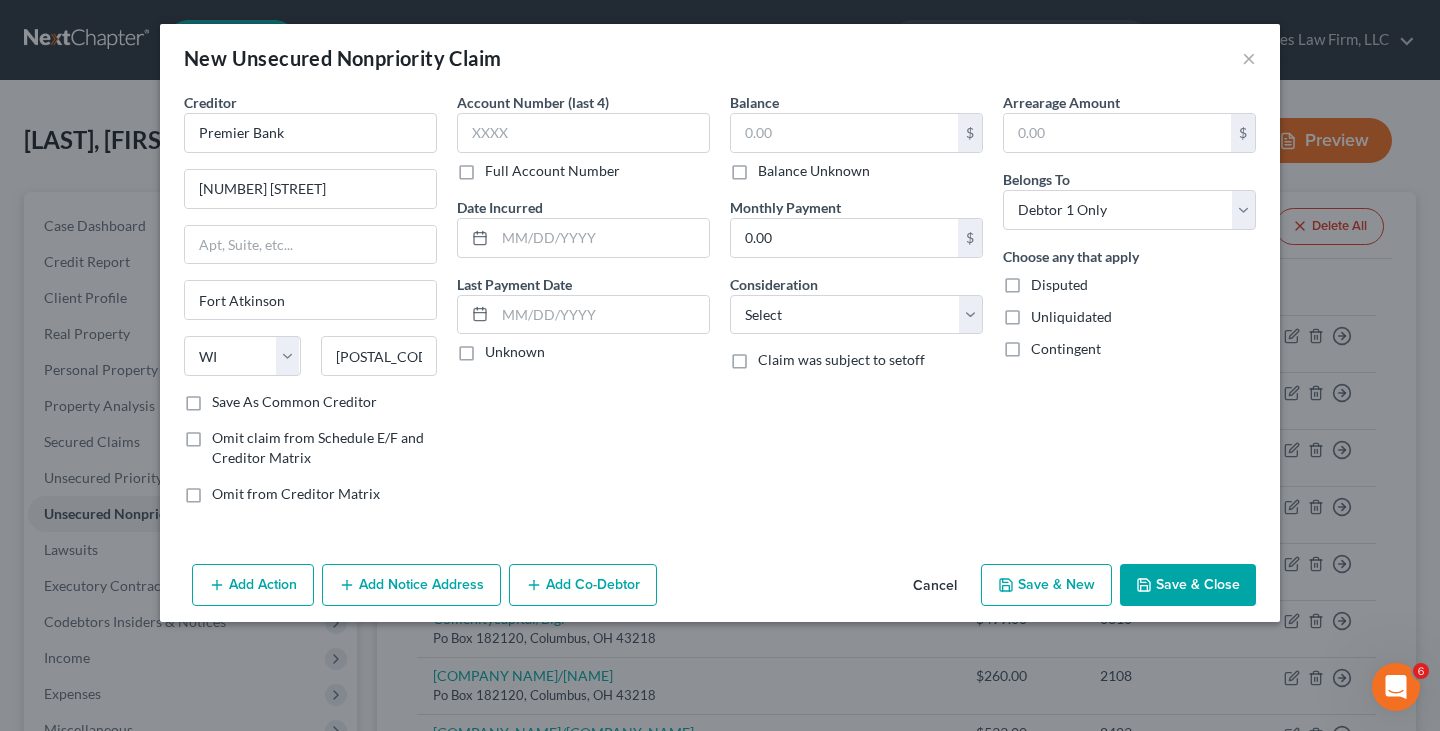 click 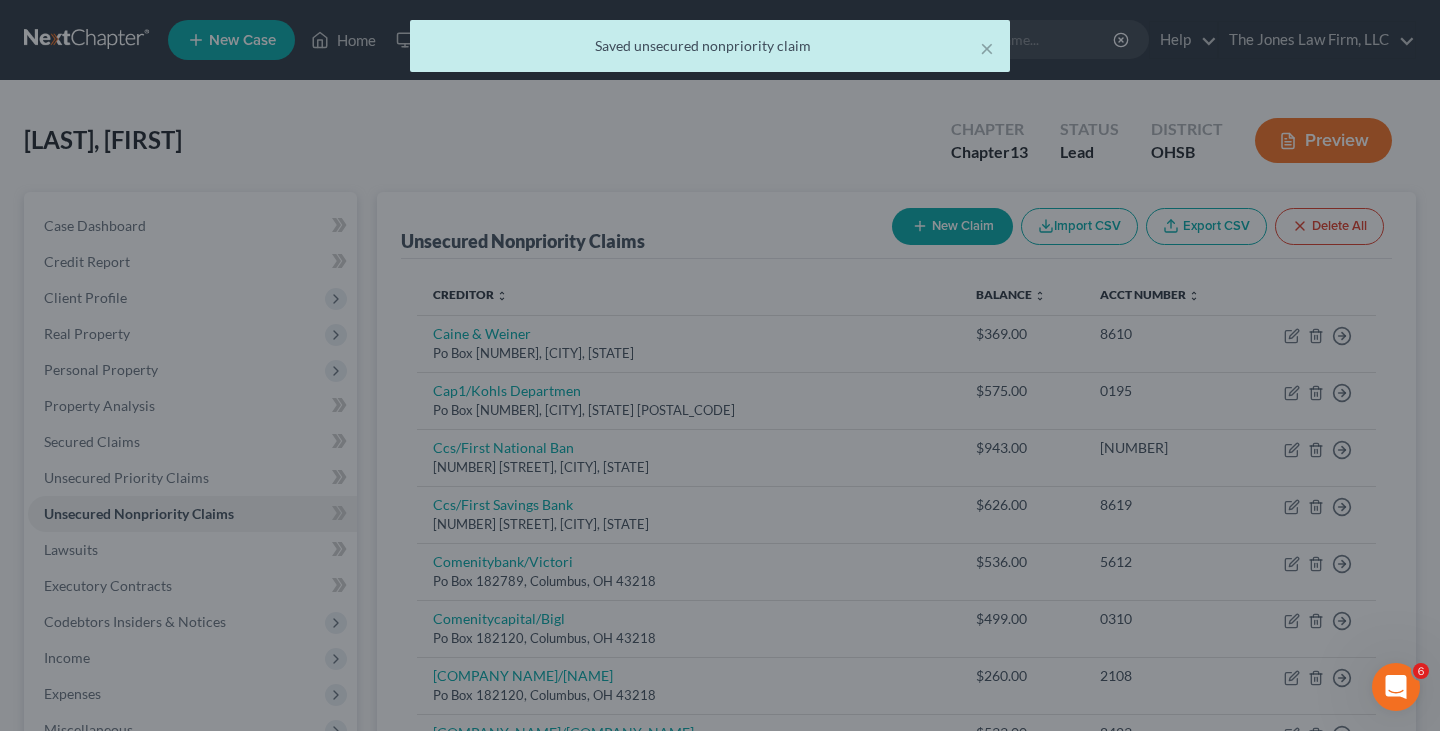 type on "0.00" 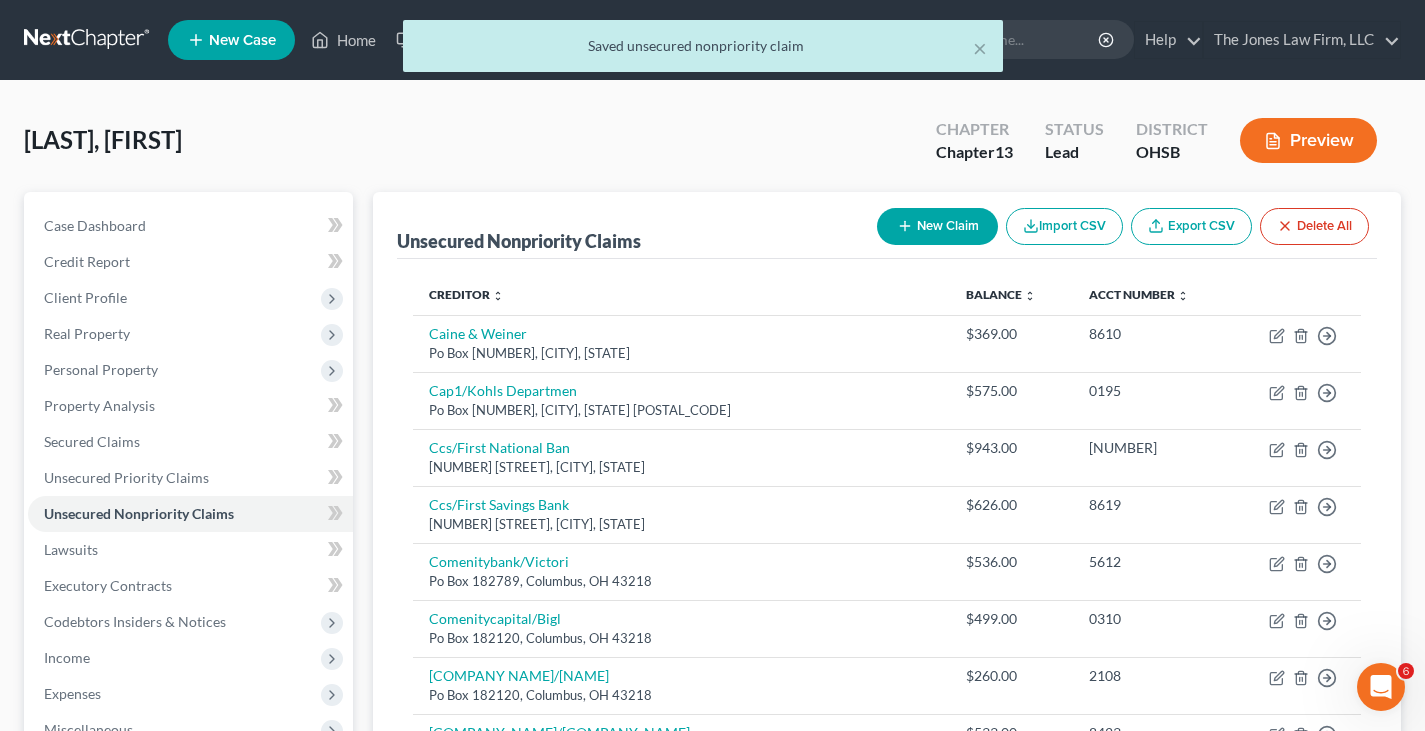 click 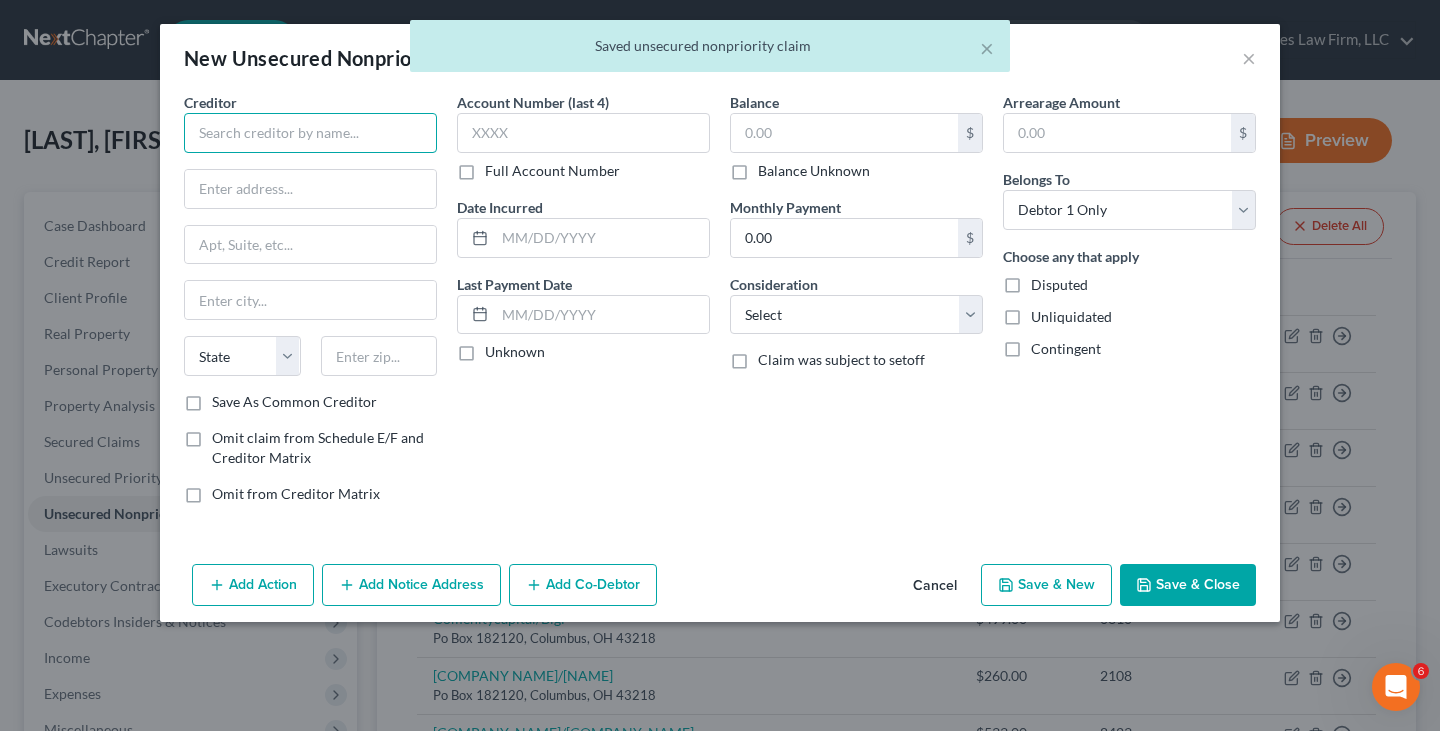 click at bounding box center [310, 133] 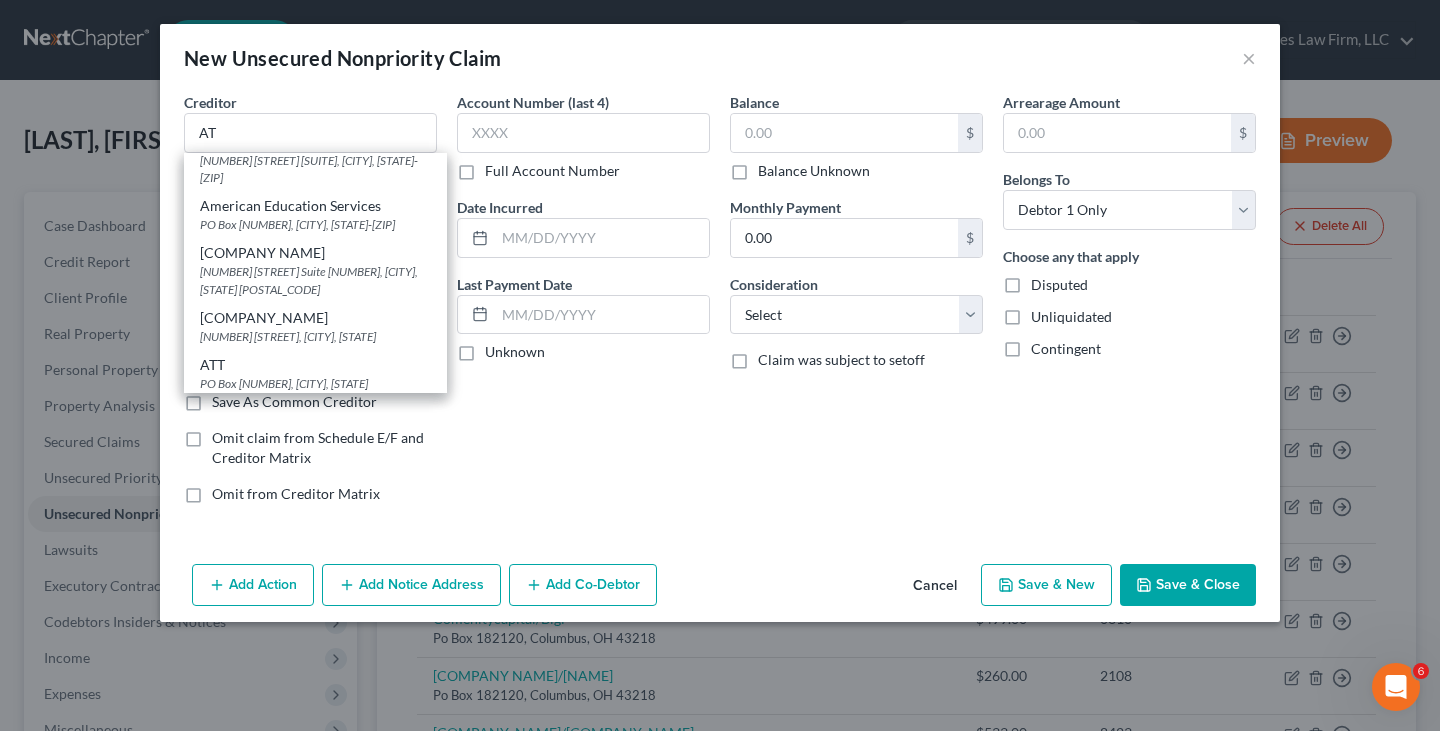 scroll, scrollTop: 440, scrollLeft: 0, axis: vertical 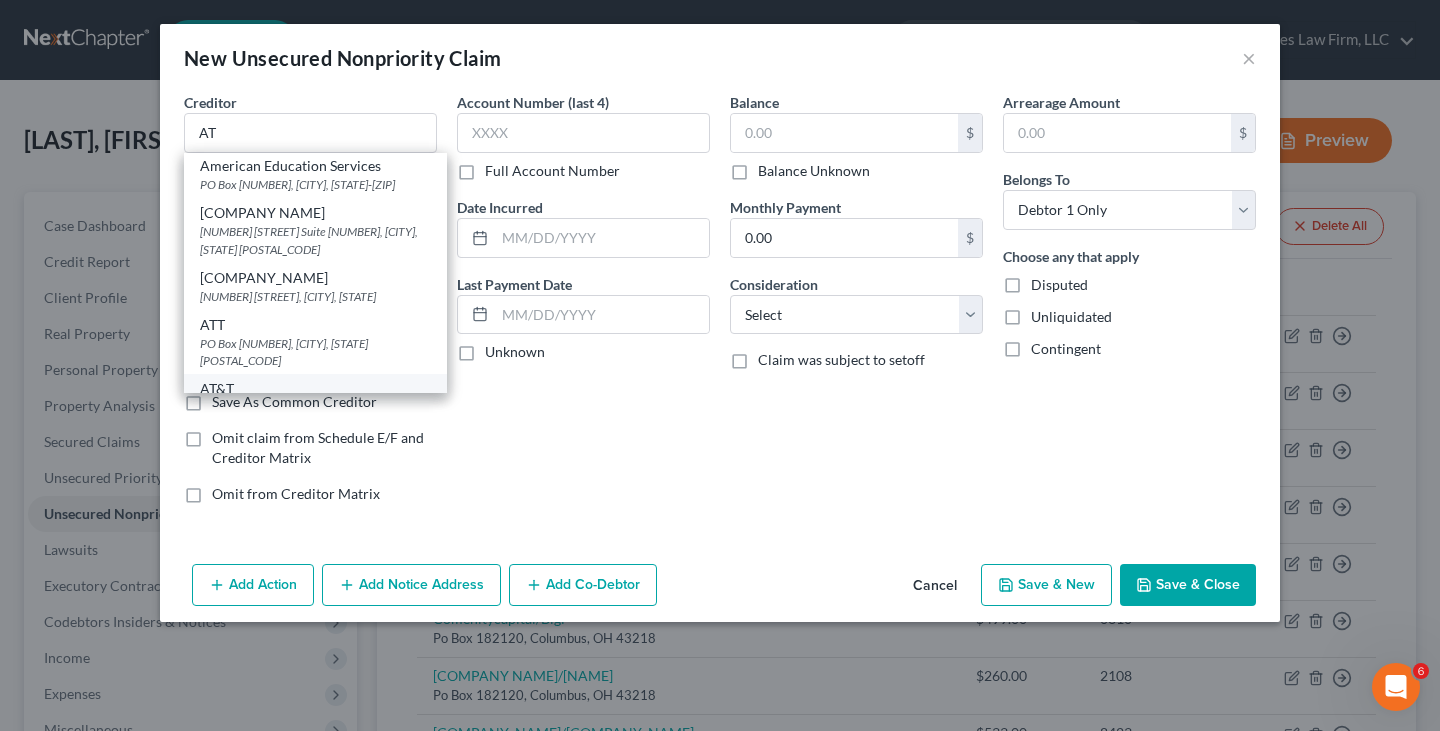 click on "[NUMBER] [STREET], [CITY], [STATE]" at bounding box center [315, 407] 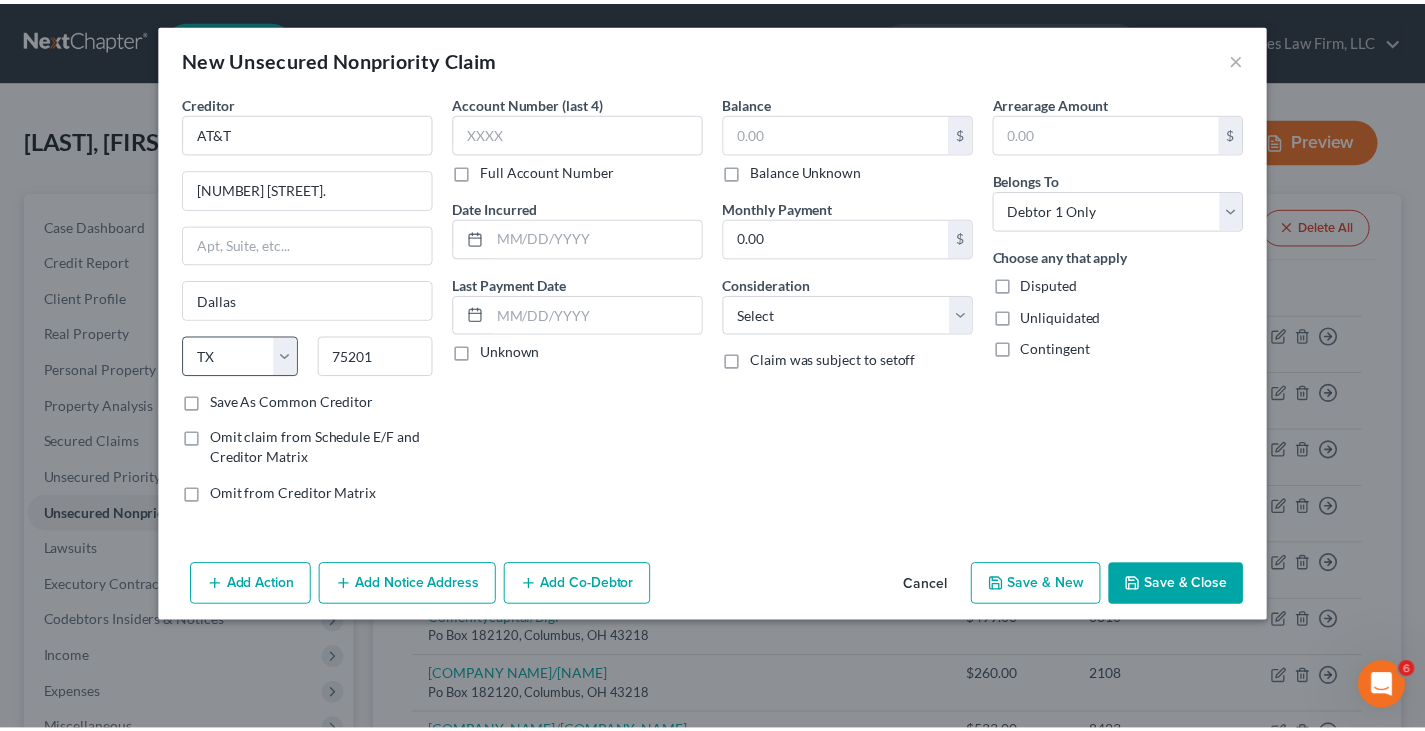 scroll, scrollTop: 0, scrollLeft: 0, axis: both 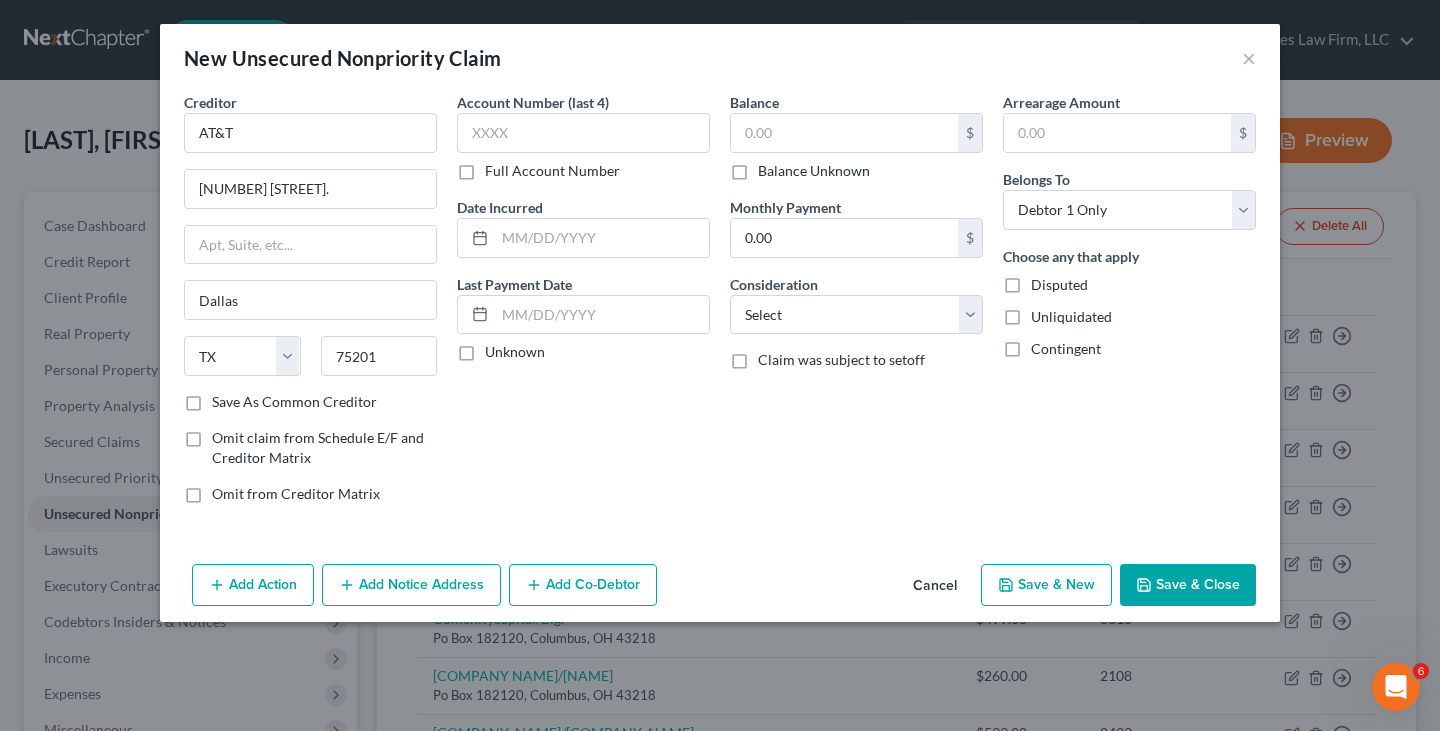 click on "Save & Close" at bounding box center (1188, 585) 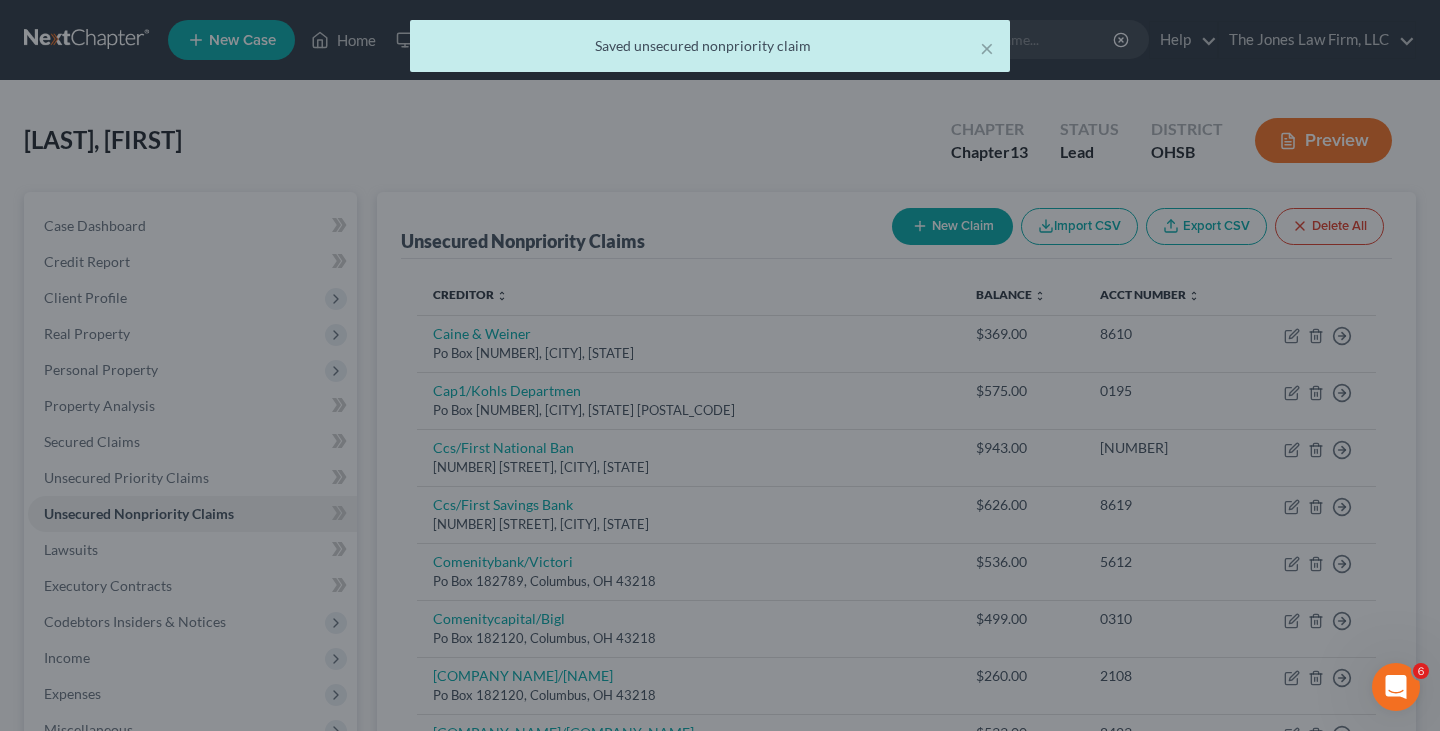 type on "0.00" 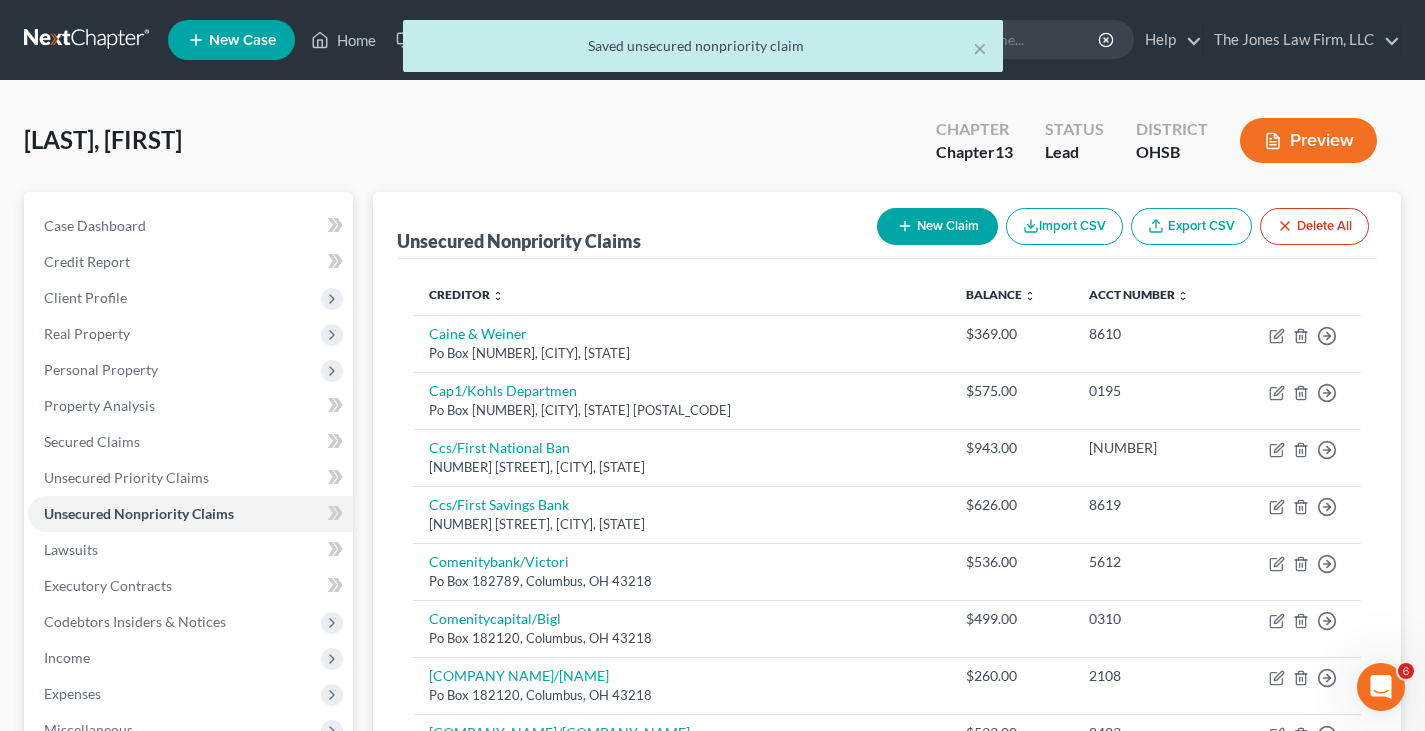 click 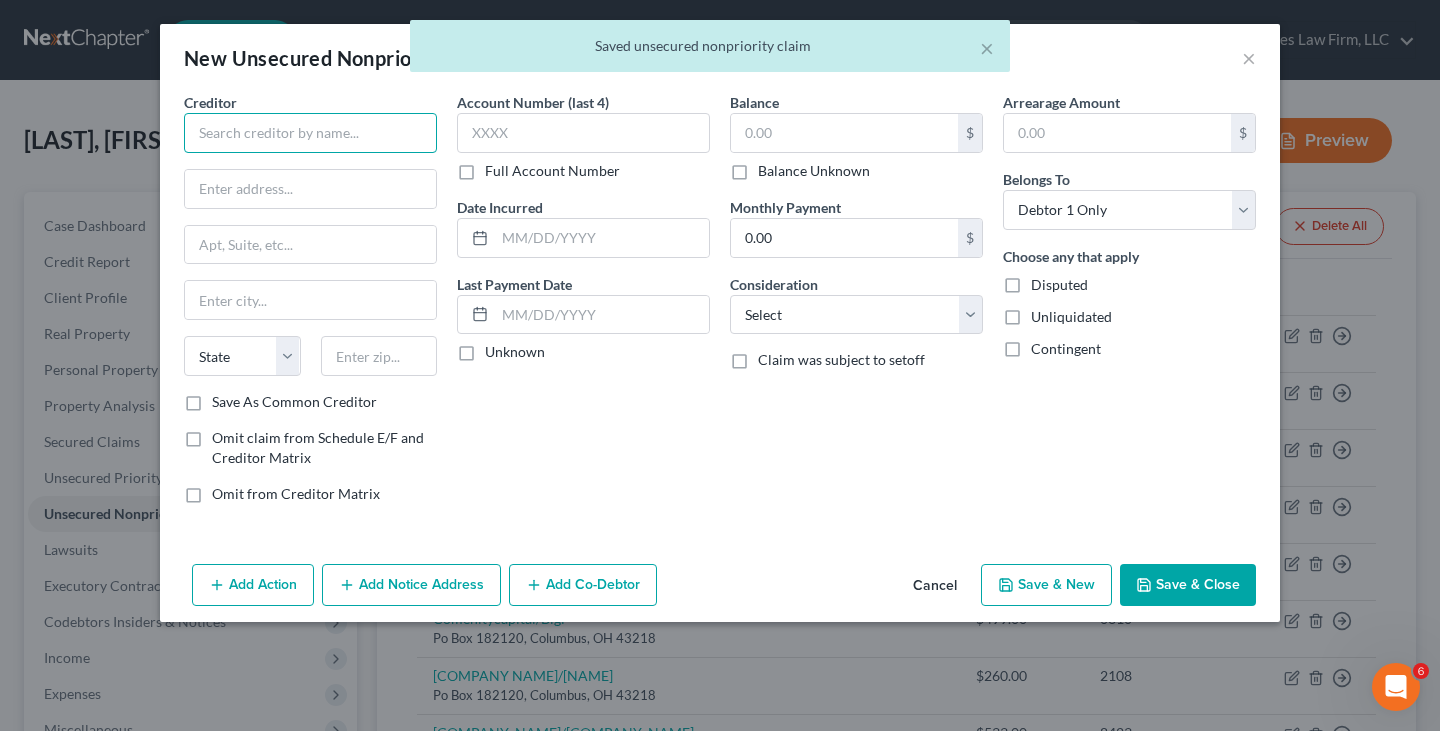 click at bounding box center [310, 133] 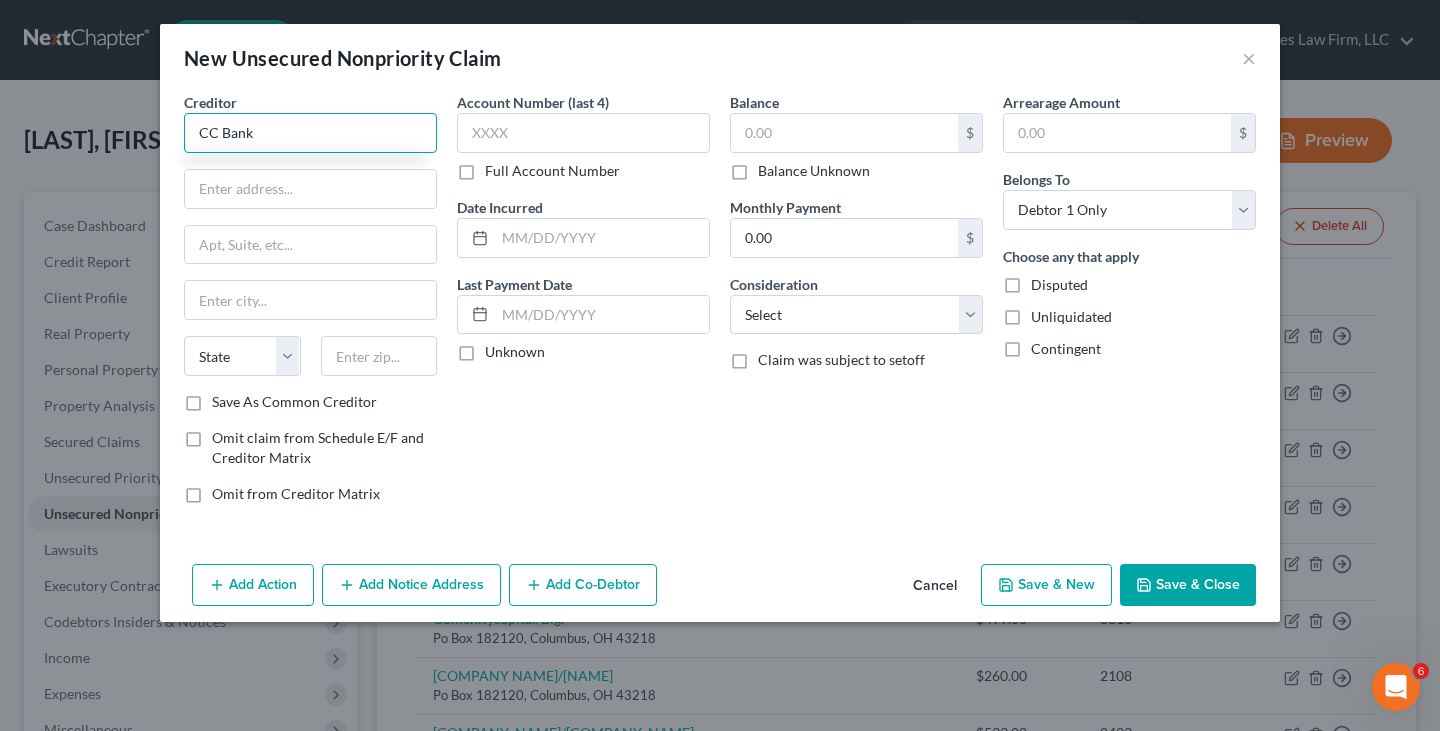 type on "CC Bank" 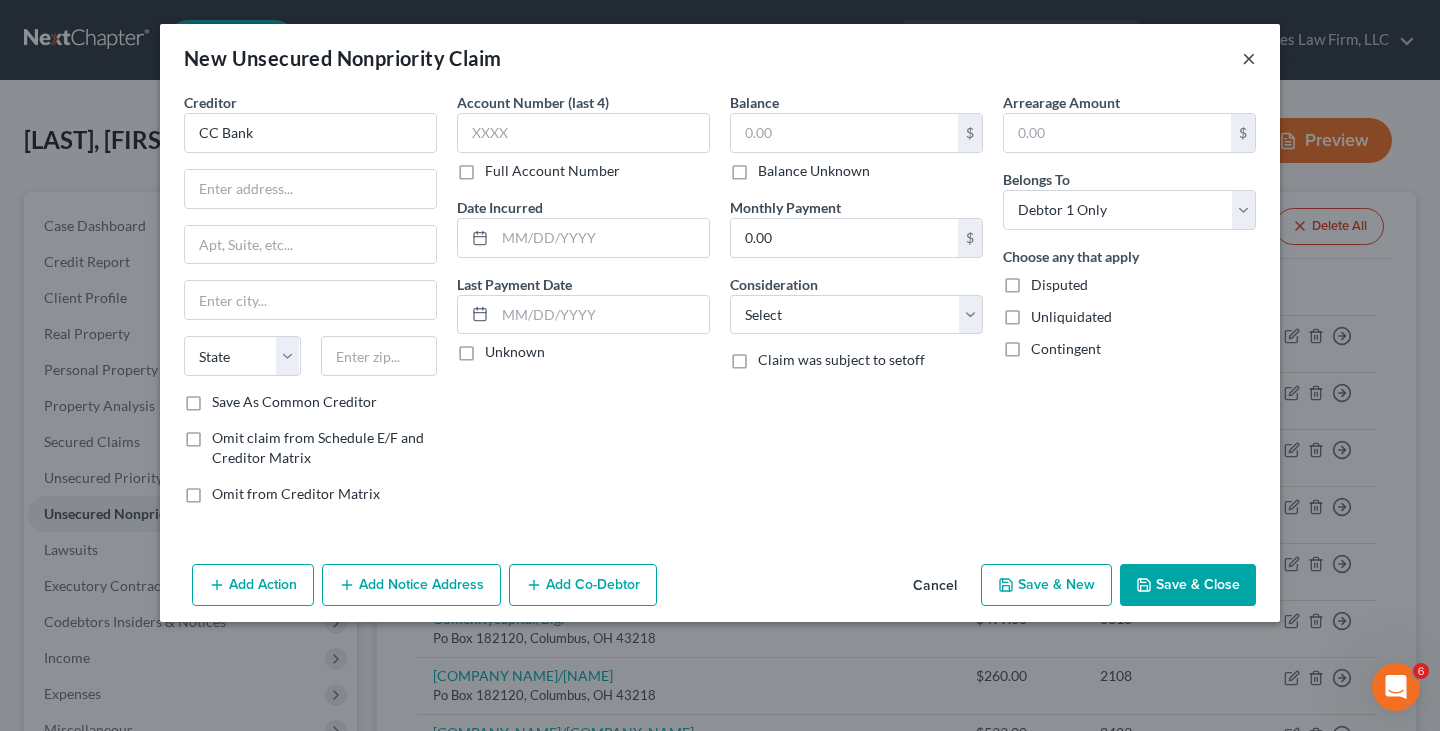 click on "×" at bounding box center [1249, 58] 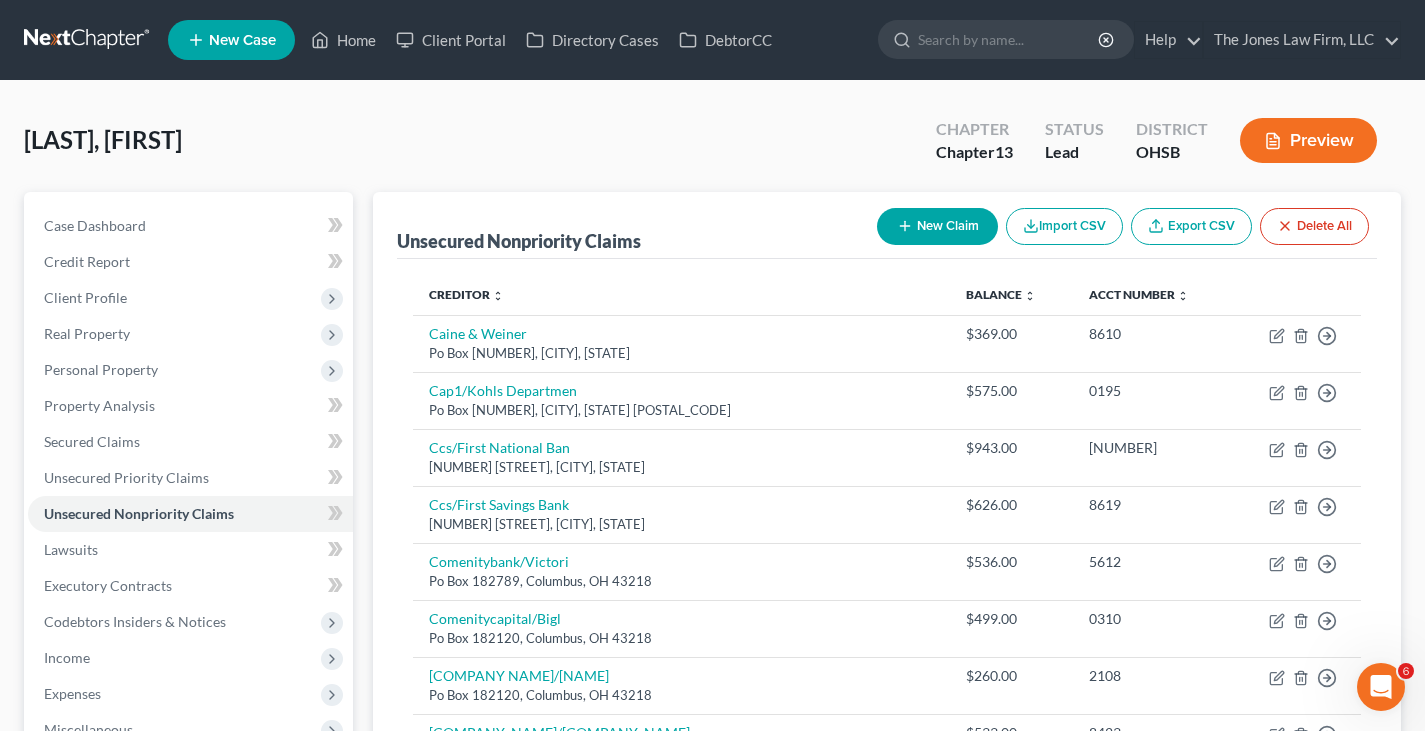 click 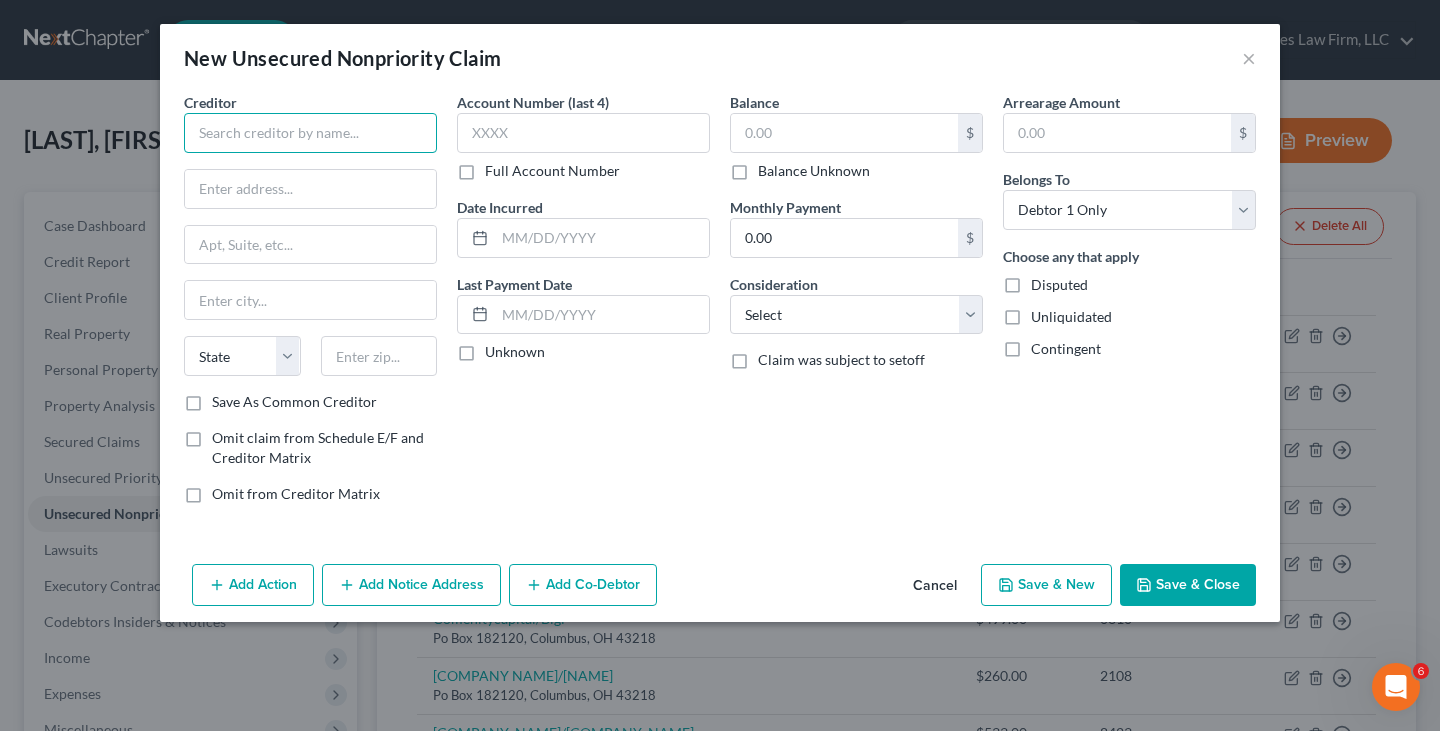 click at bounding box center (310, 133) 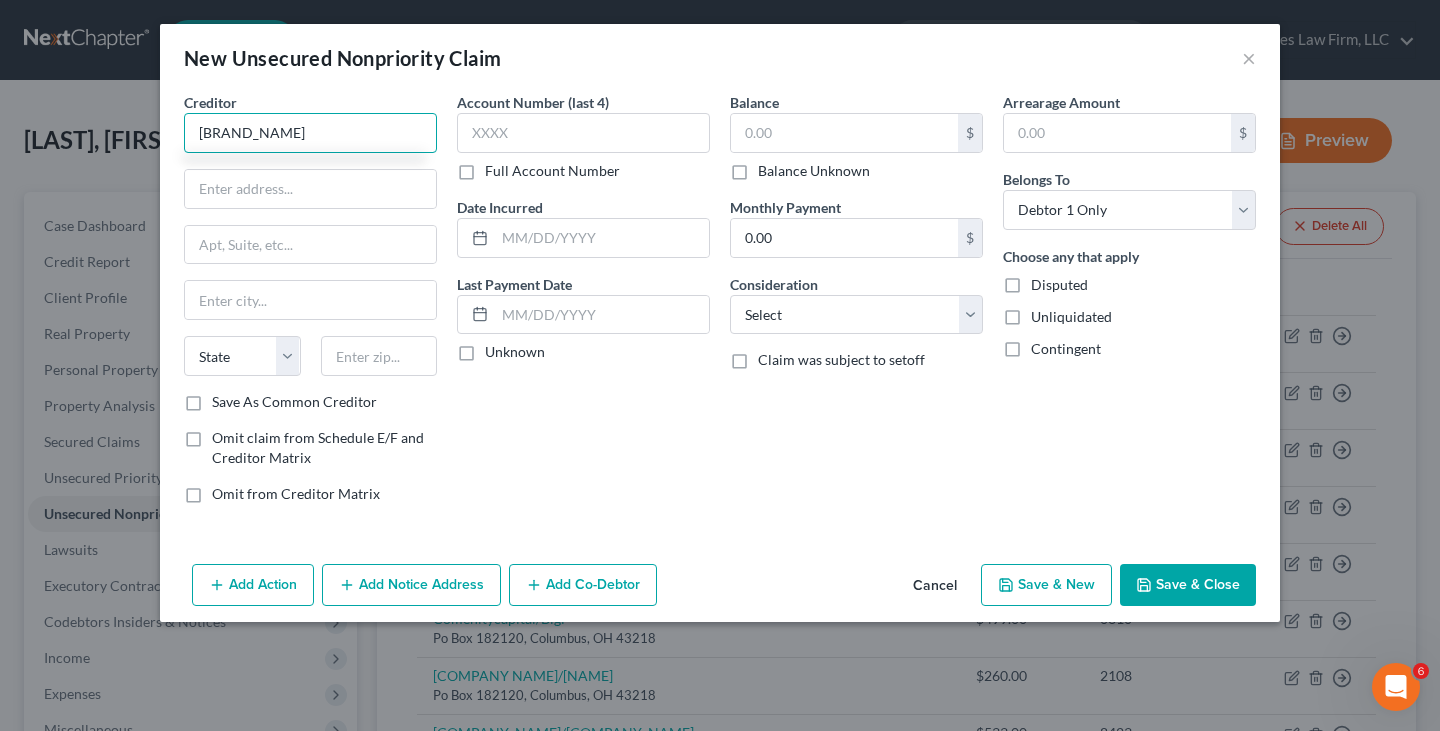 type on "[BRAND_NAME]" 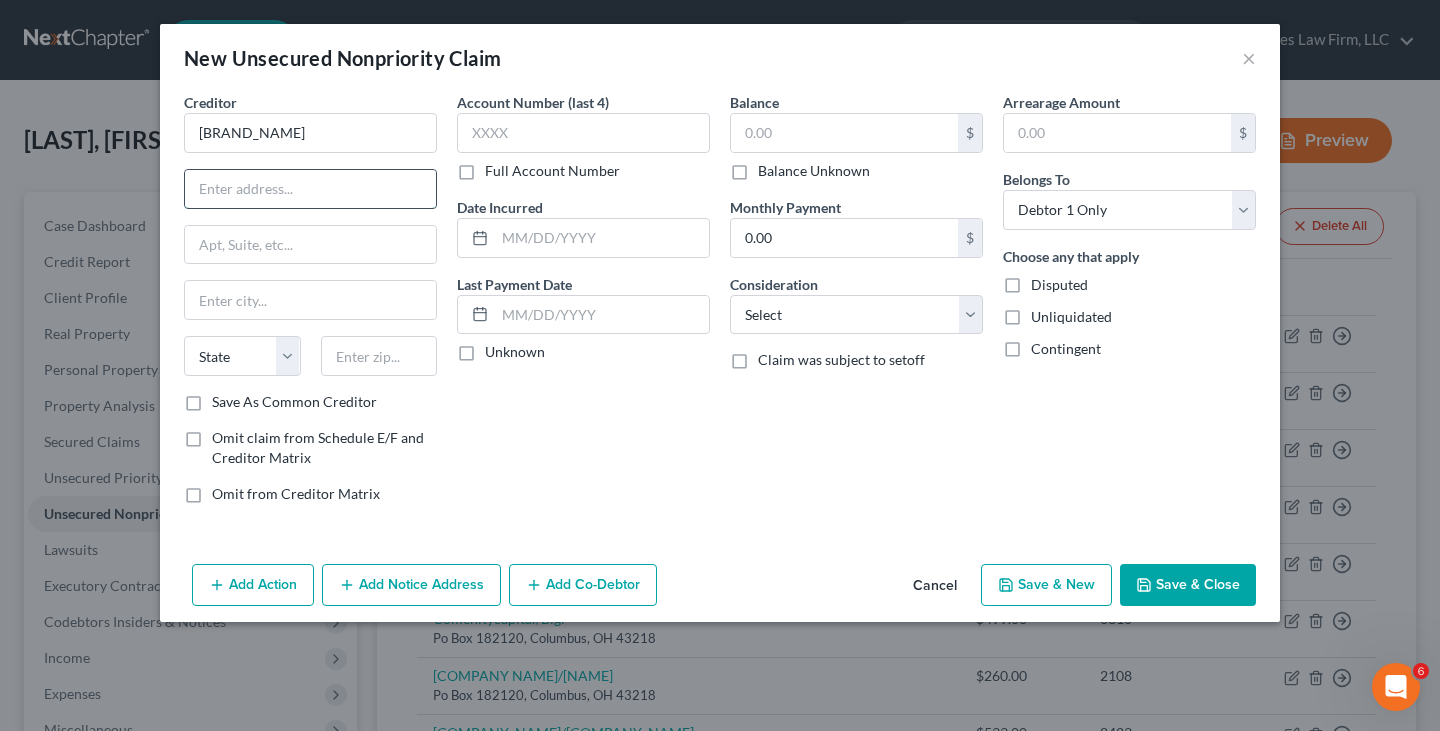 click at bounding box center [310, 189] 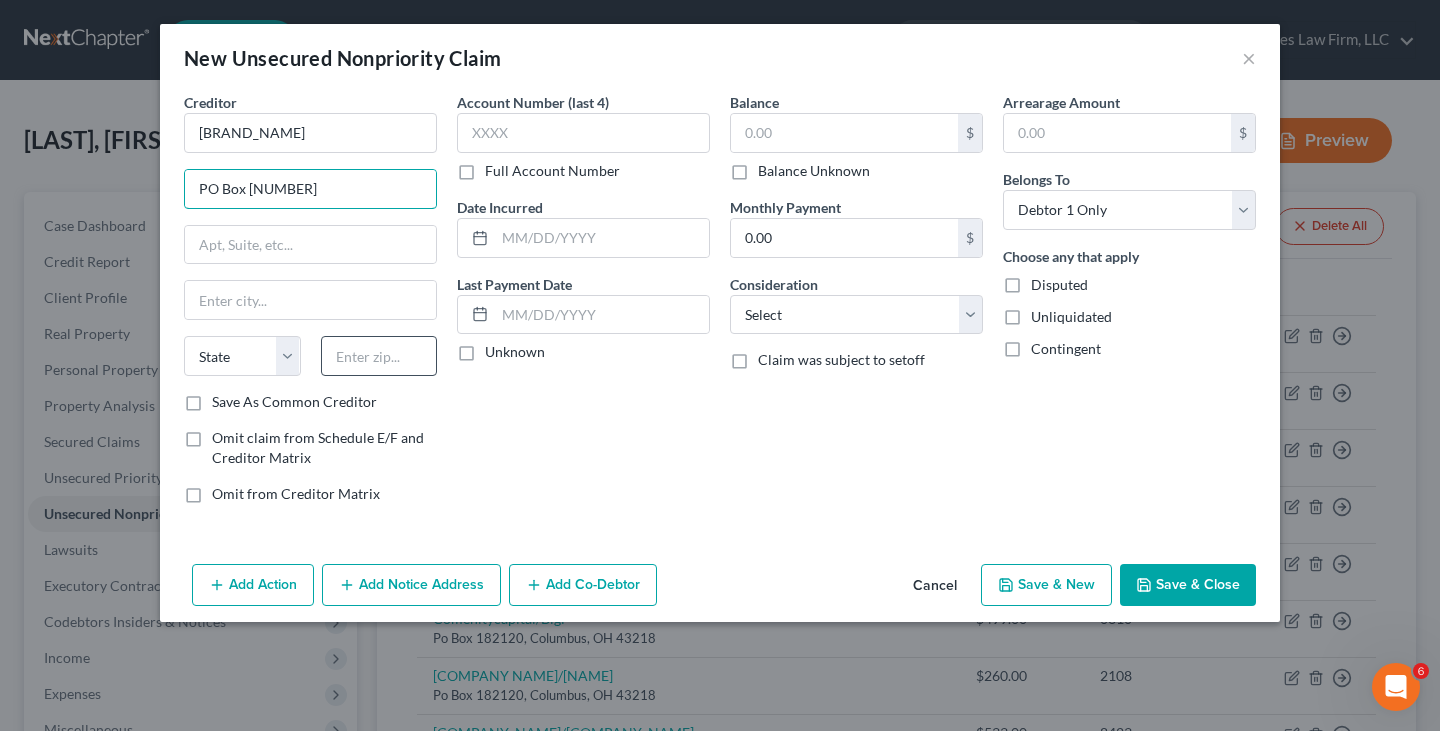 type on "PO Box [NUMBER]" 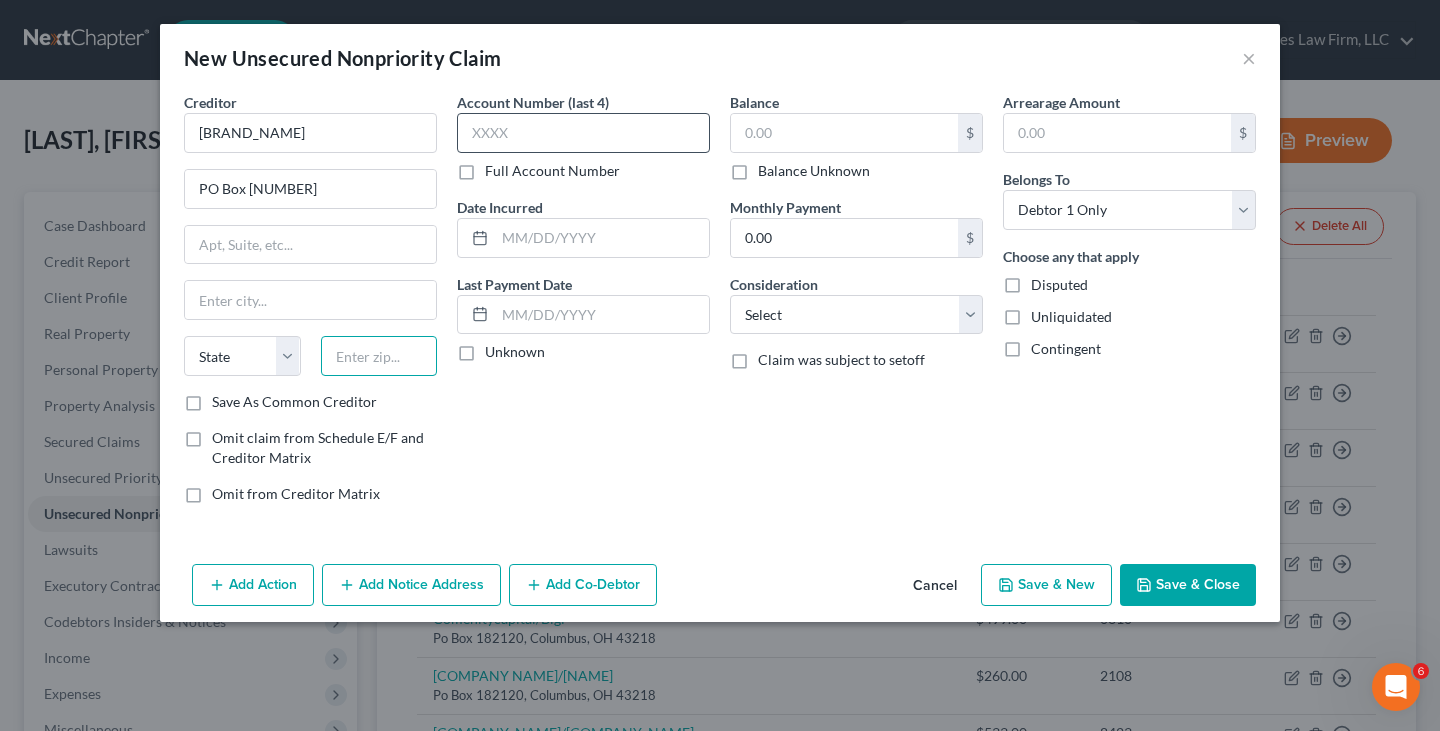 drag, startPoint x: 365, startPoint y: 366, endPoint x: 546, endPoint y: 128, distance: 299.00668 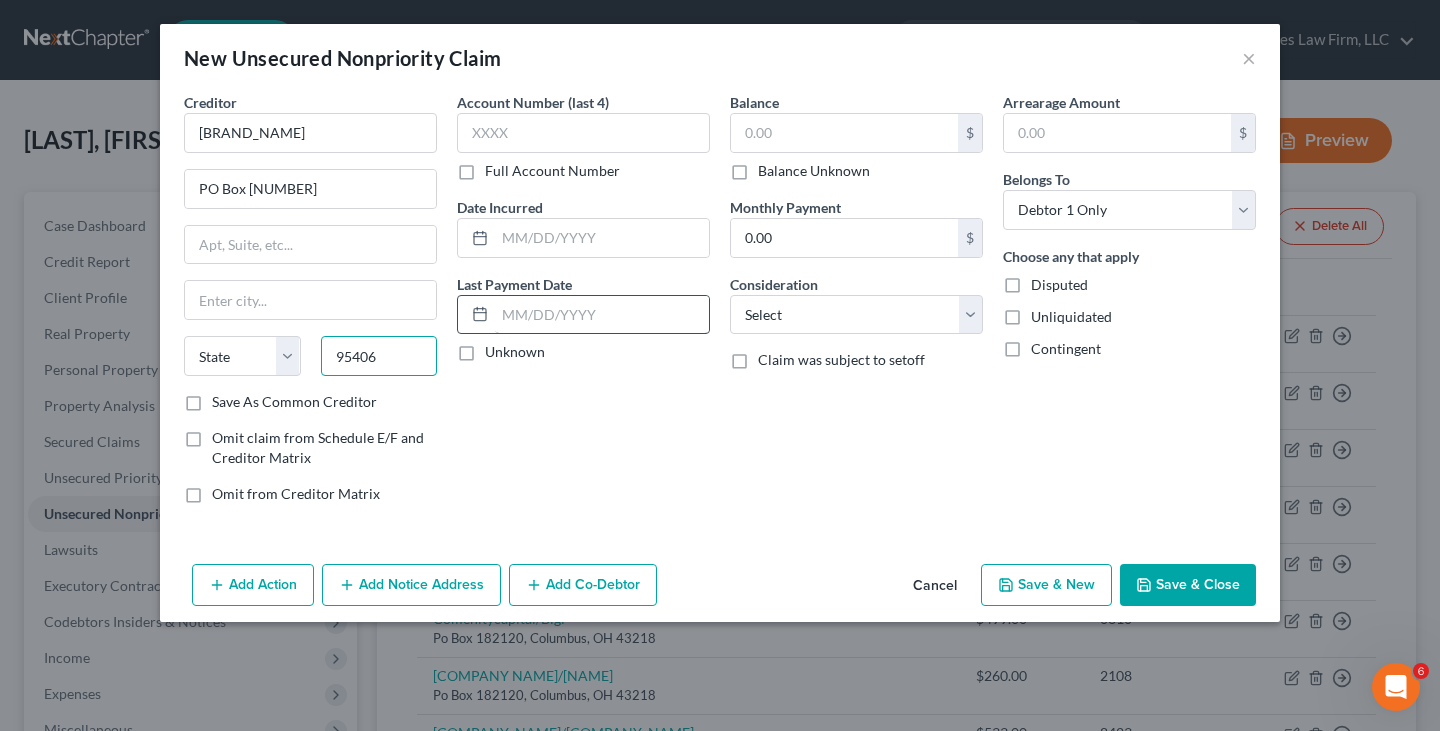 type on "95406" 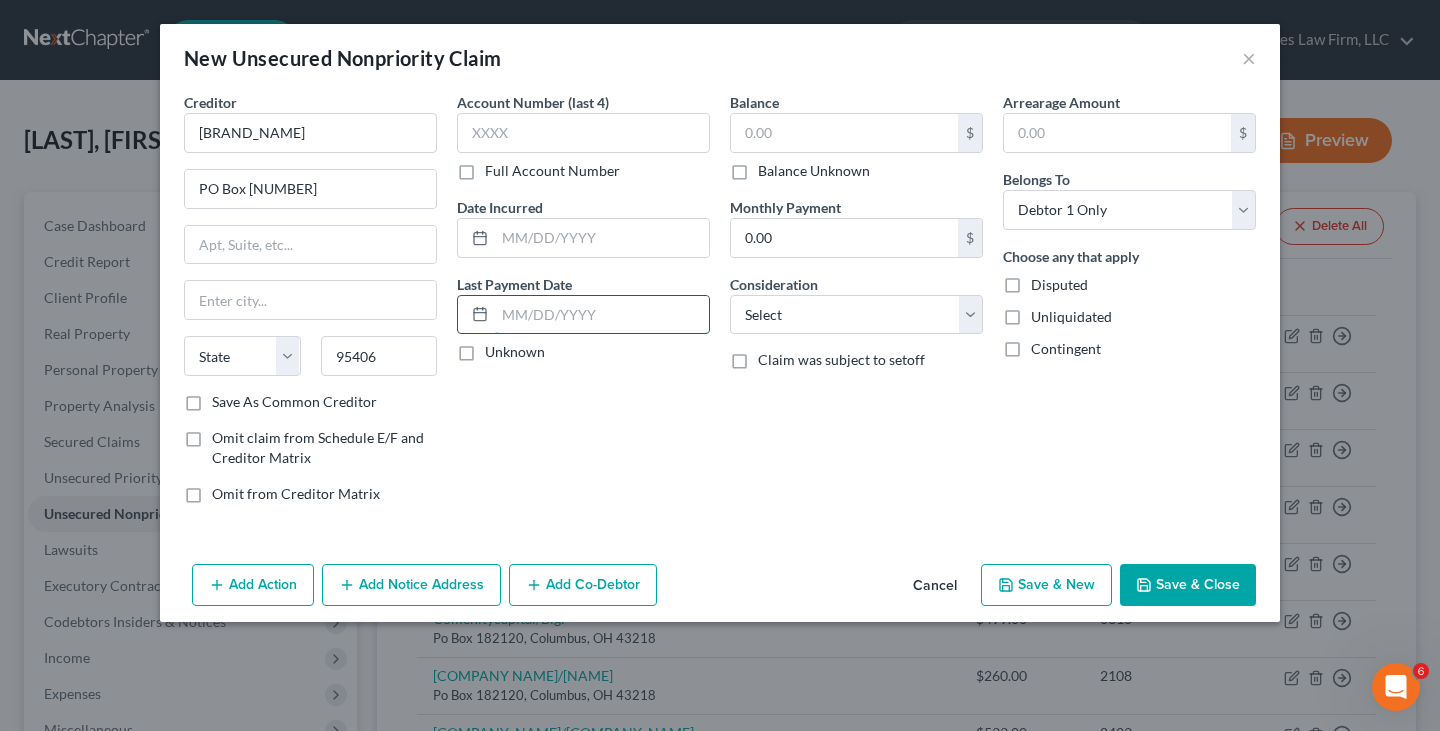 type on "Clearlake" 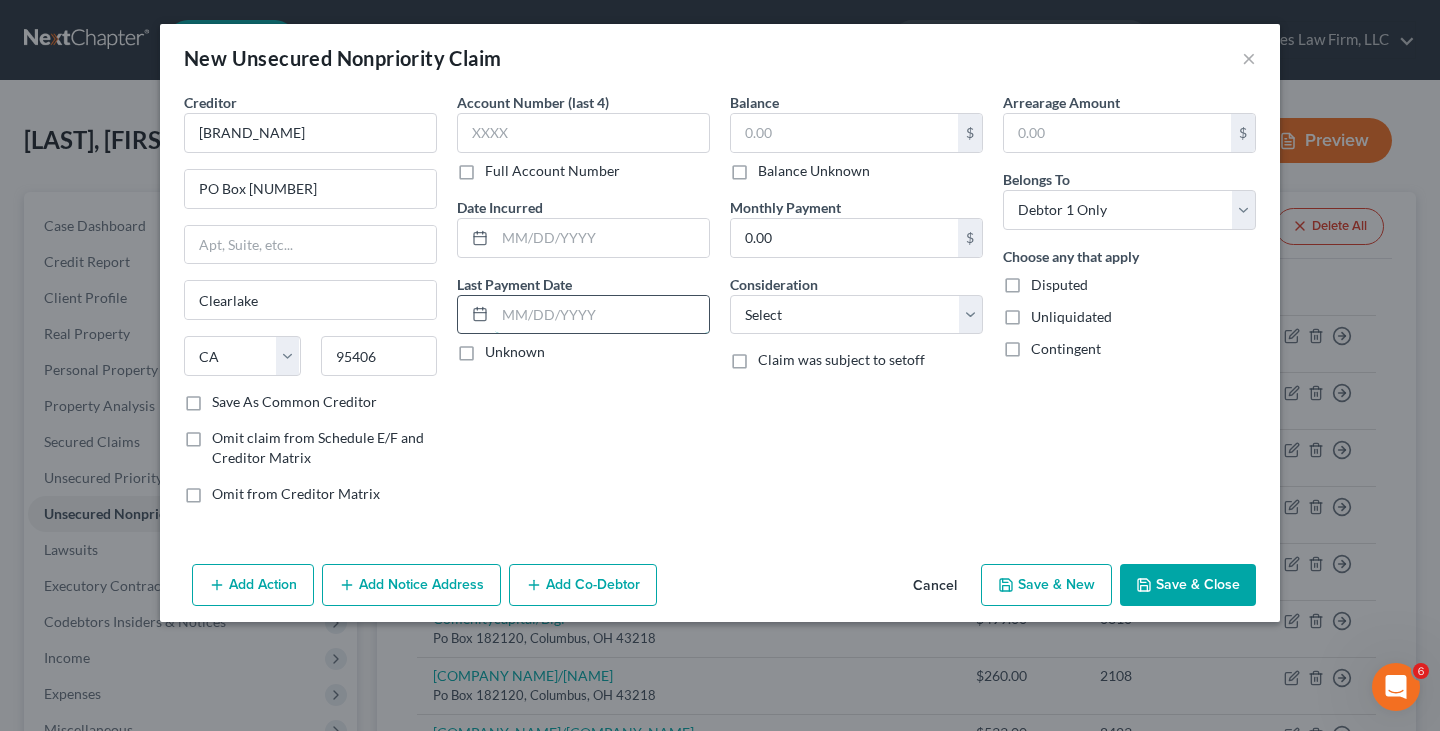 click at bounding box center [602, 315] 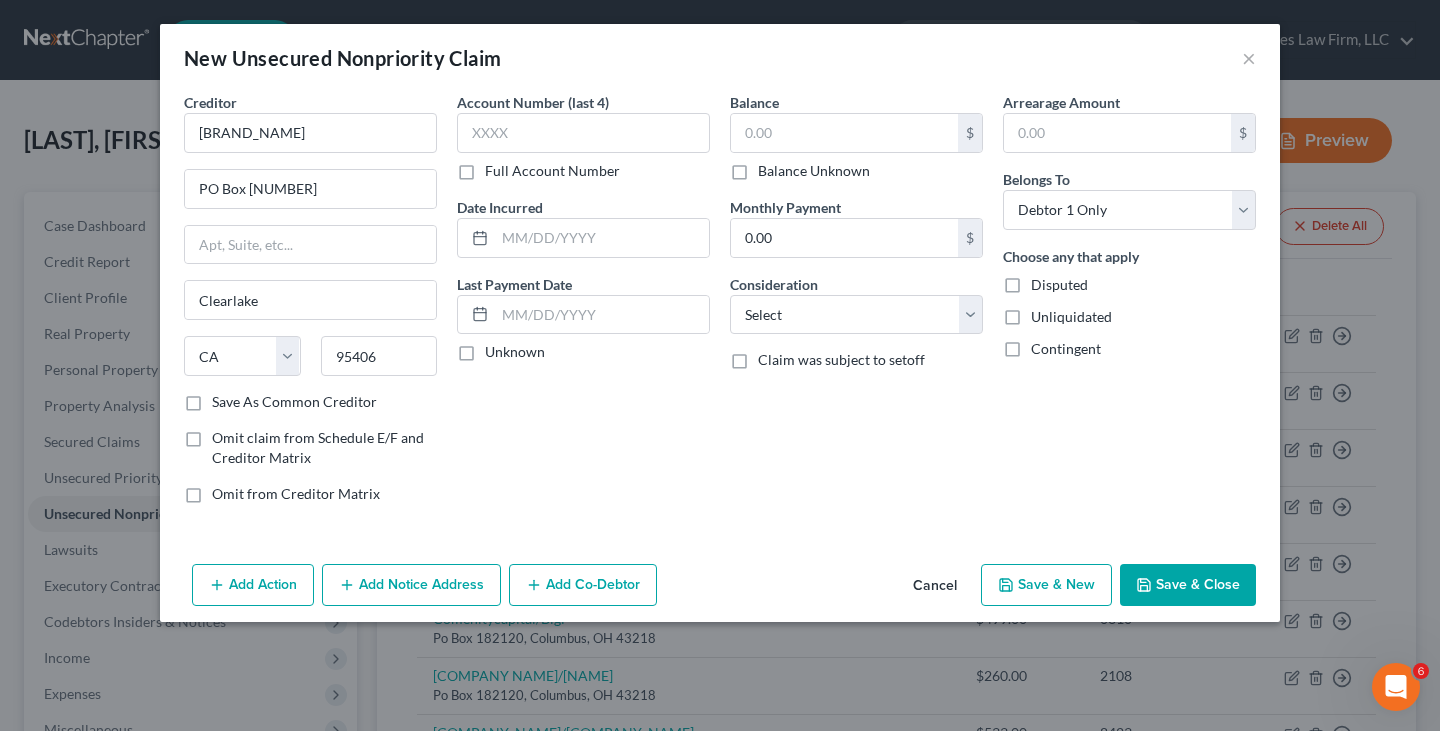 click 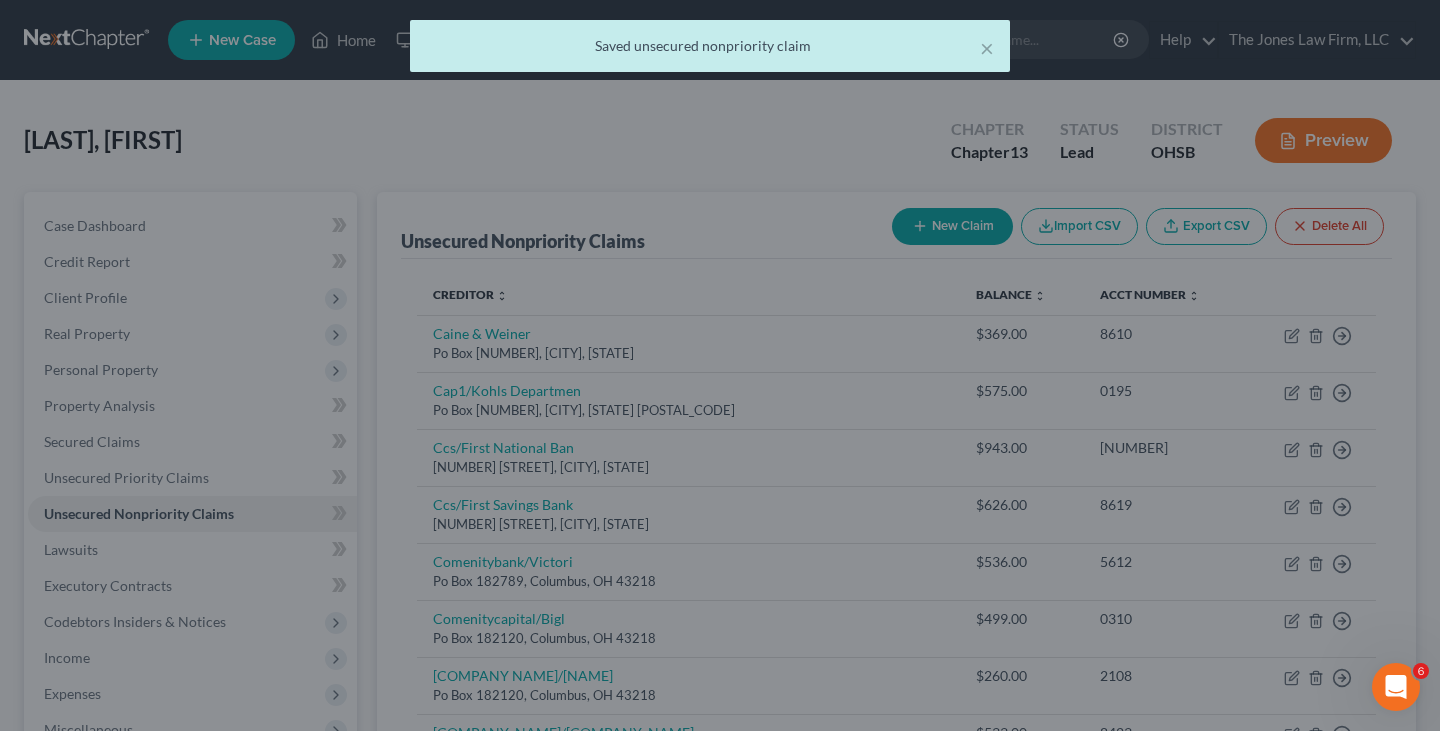 type on "0.00" 